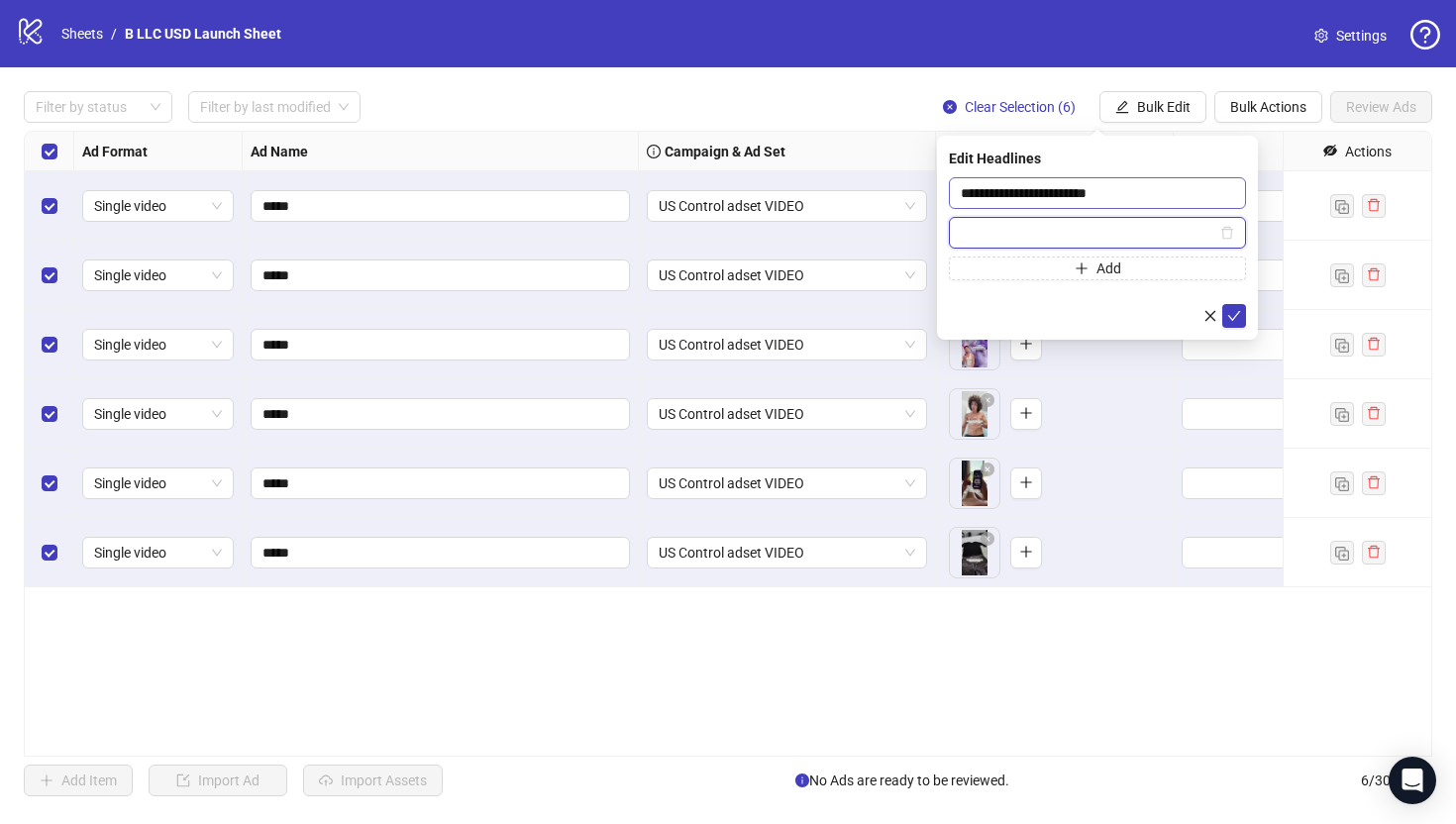 paste on "**********" 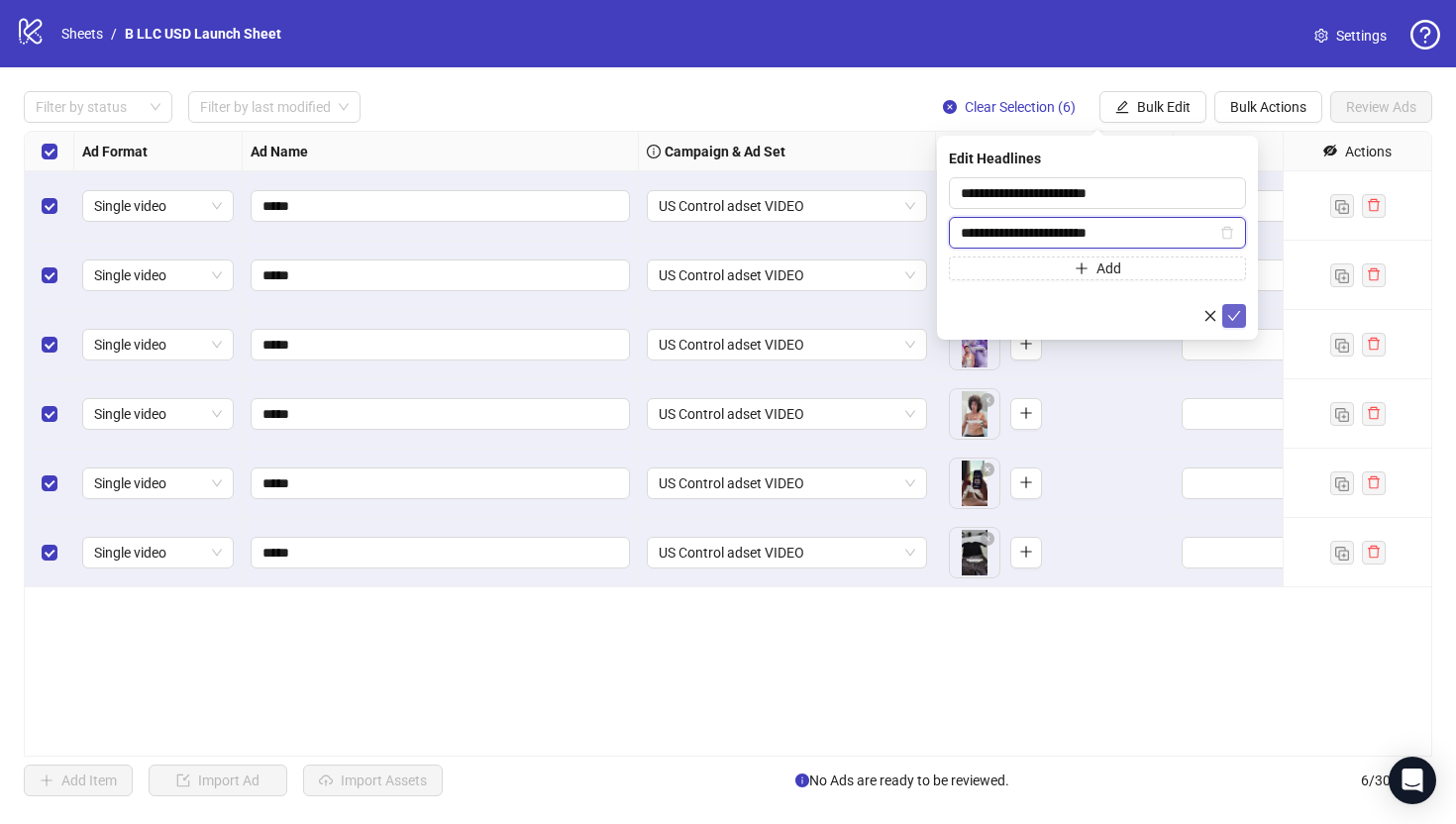 type on "**********" 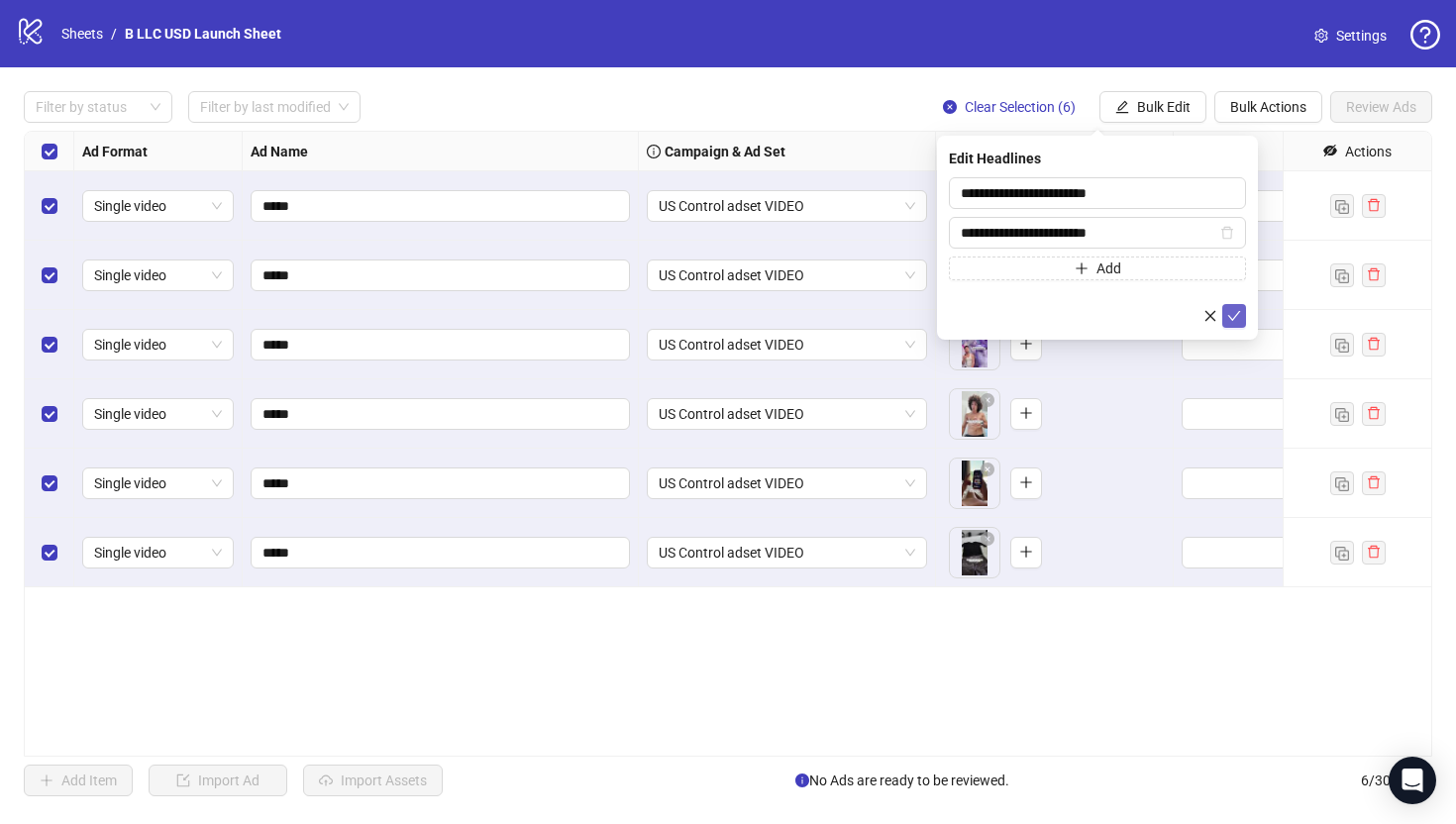 click at bounding box center [1234, 316] 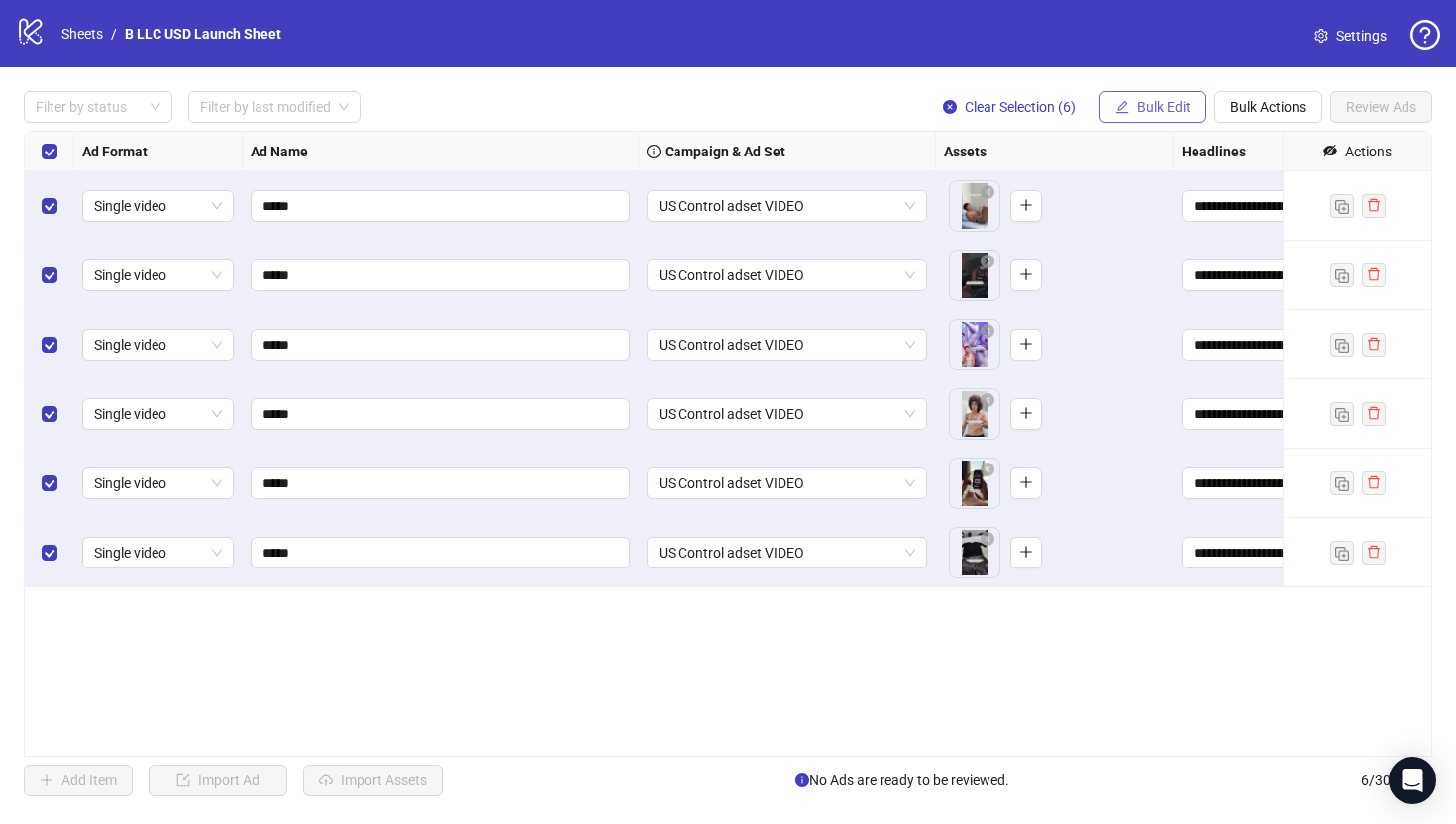 click on "Bulk Edit" at bounding box center (1164, 107) 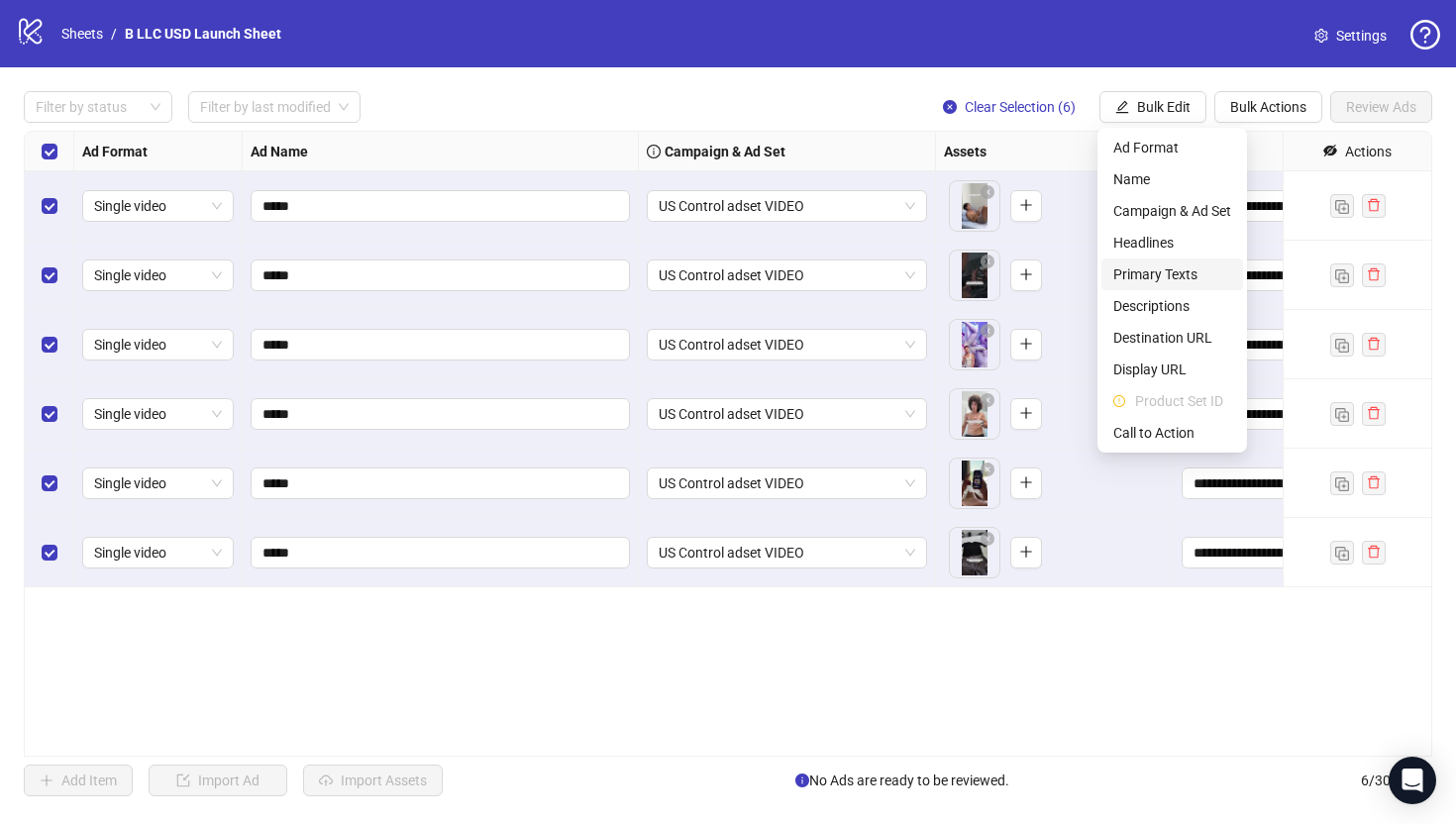 click on "Primary Texts" at bounding box center [1172, 274] 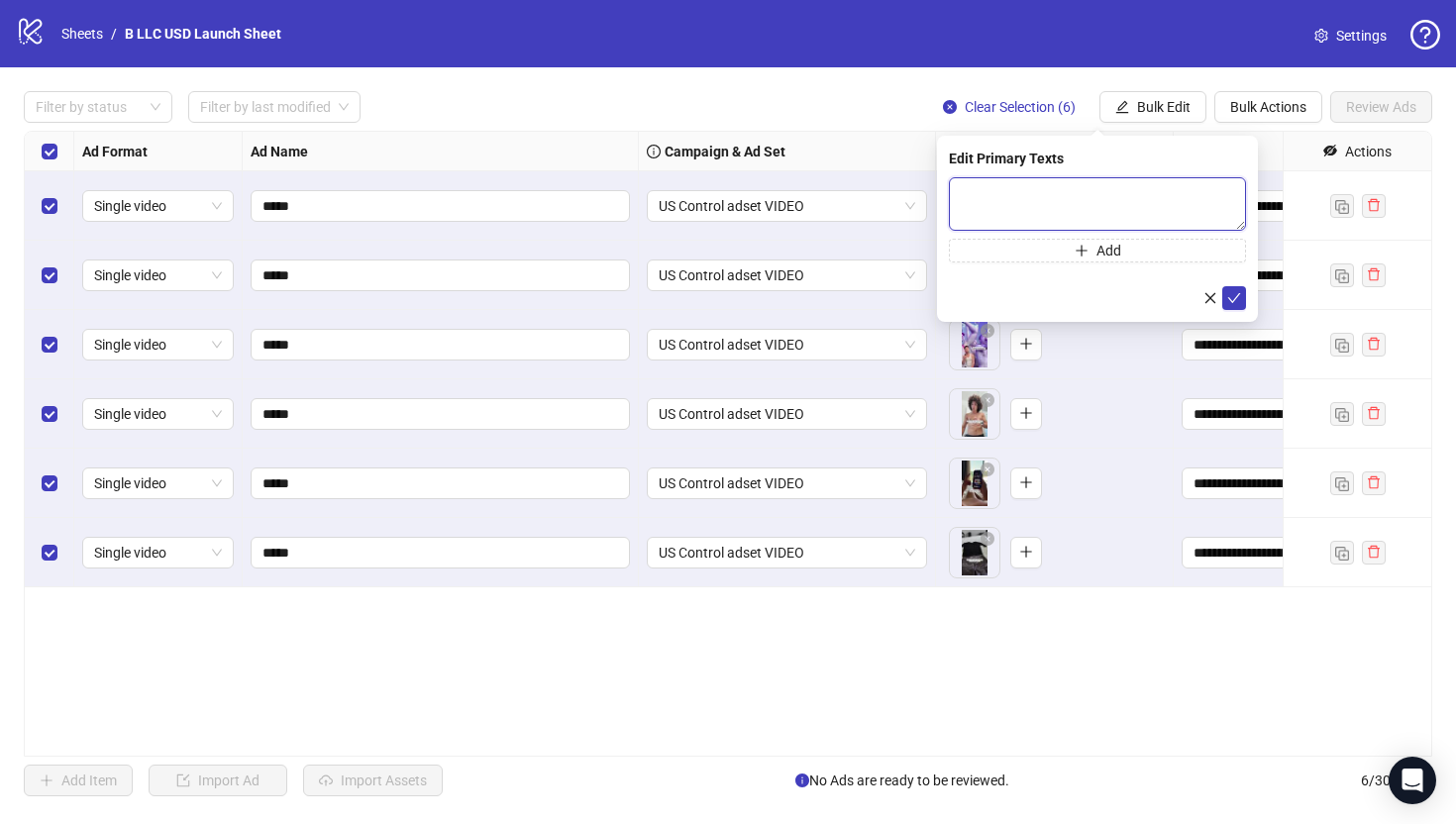 click at bounding box center (1097, 204) 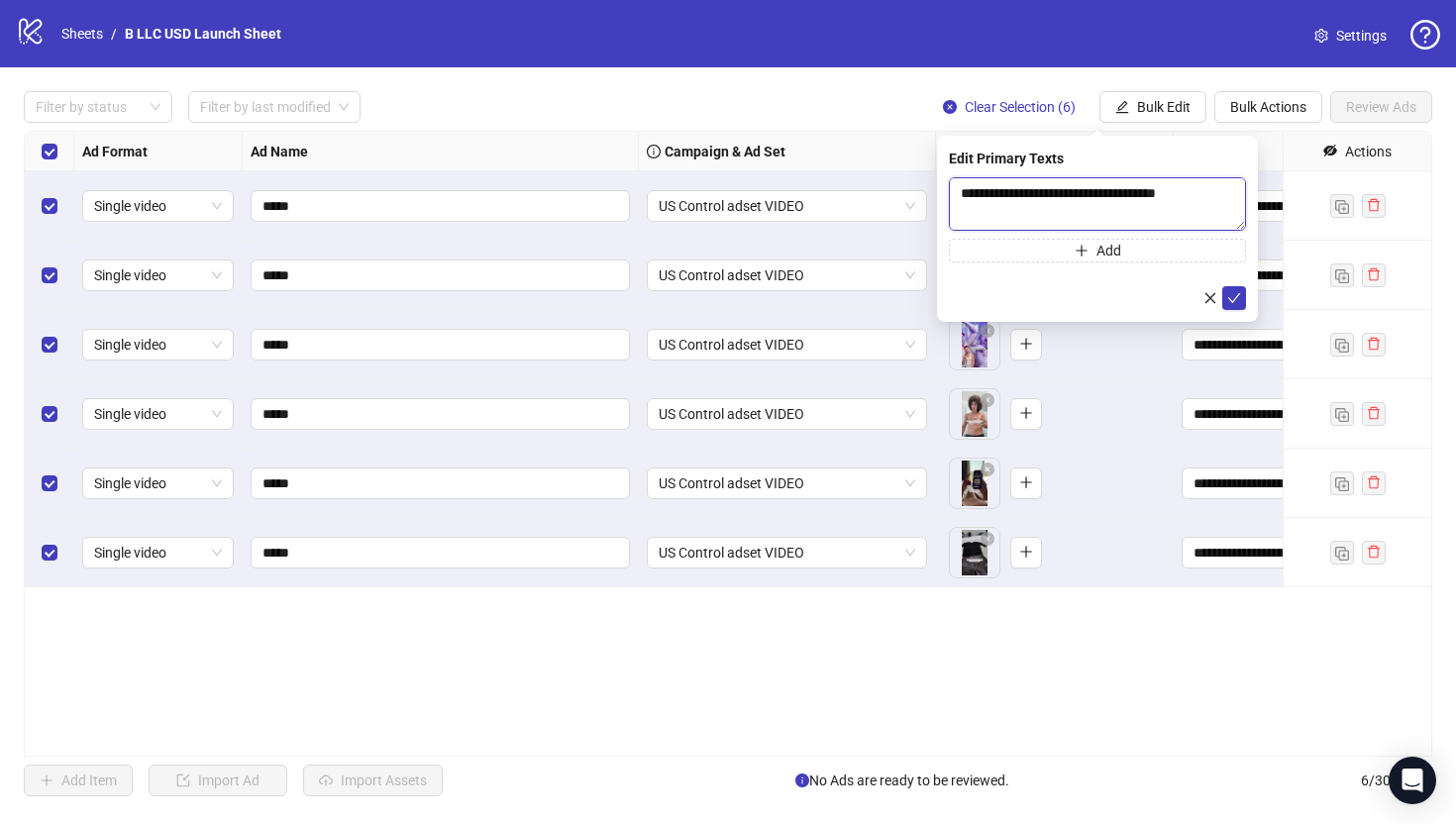 scroll, scrollTop: 124, scrollLeft: 0, axis: vertical 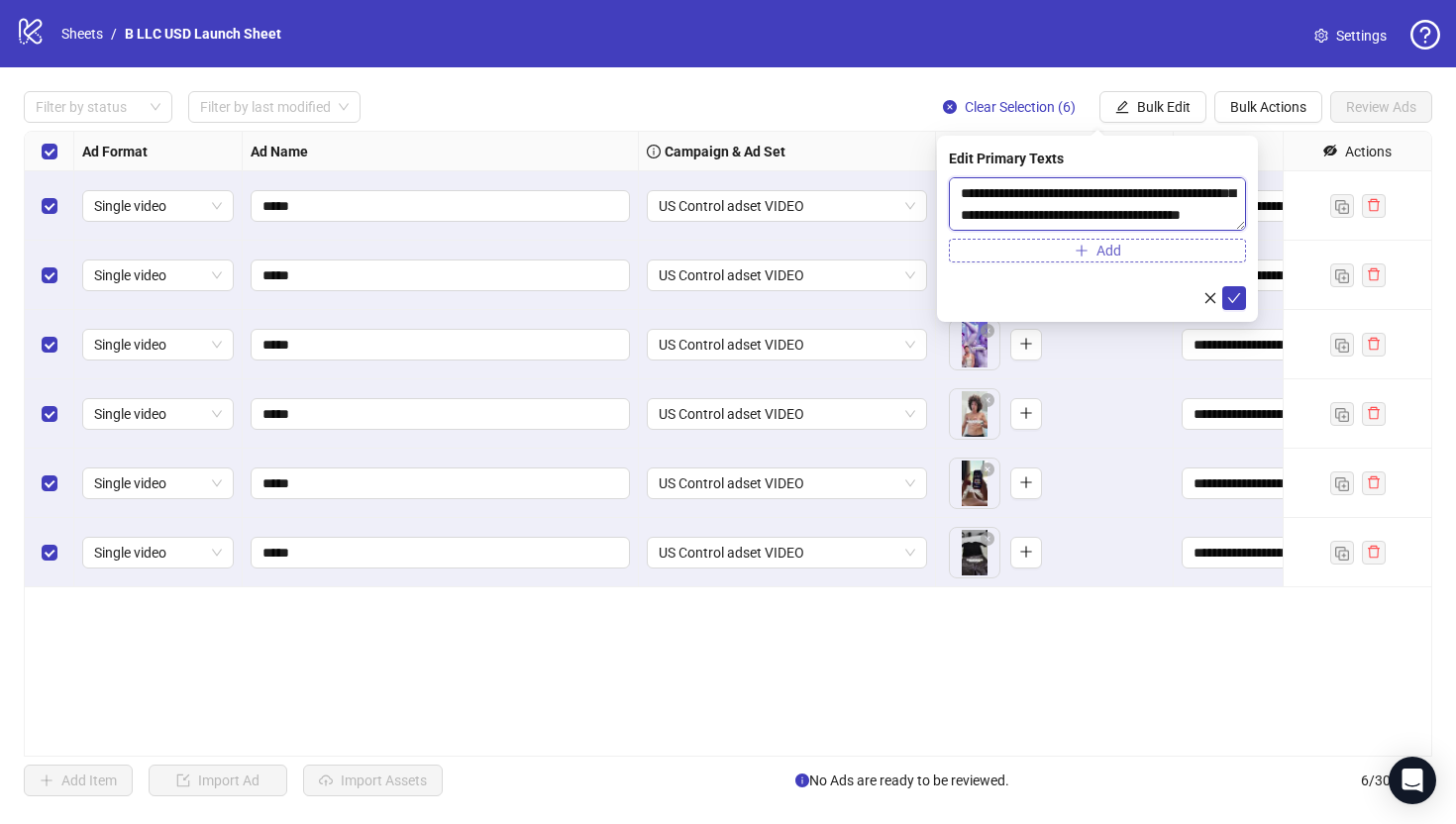 type on "**********" 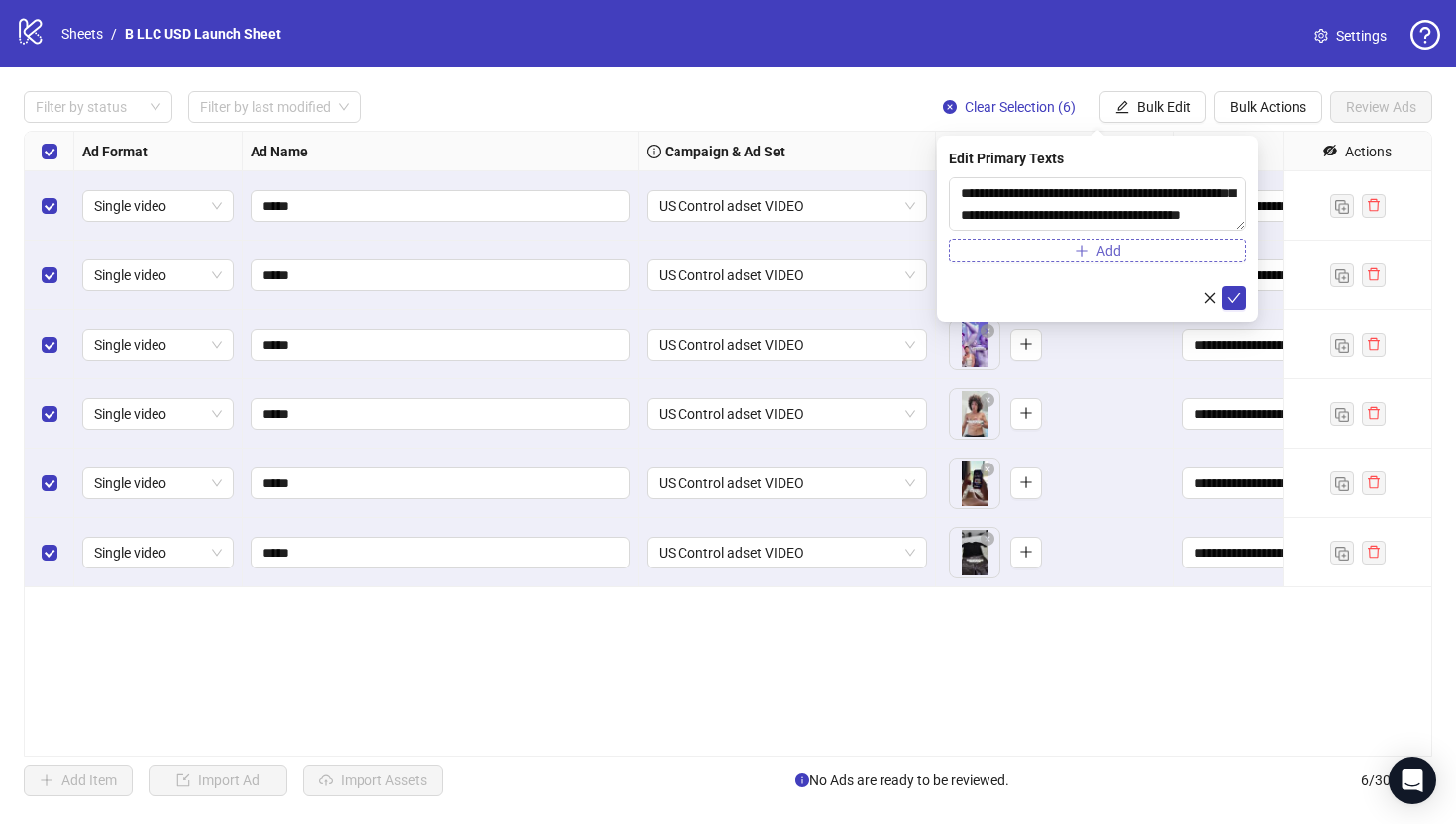 click on "Add" at bounding box center (1097, 251) 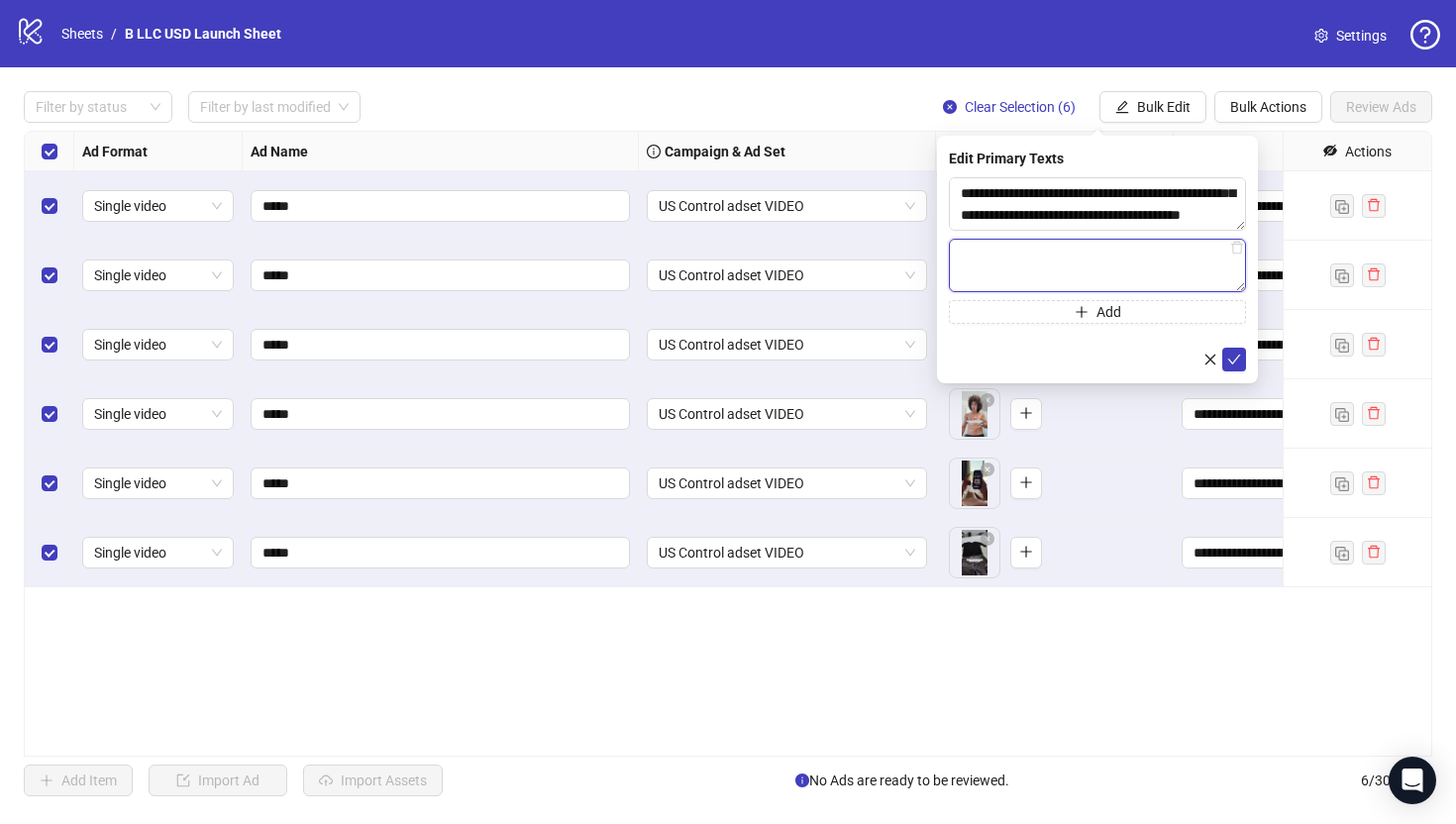 paste on "**********" 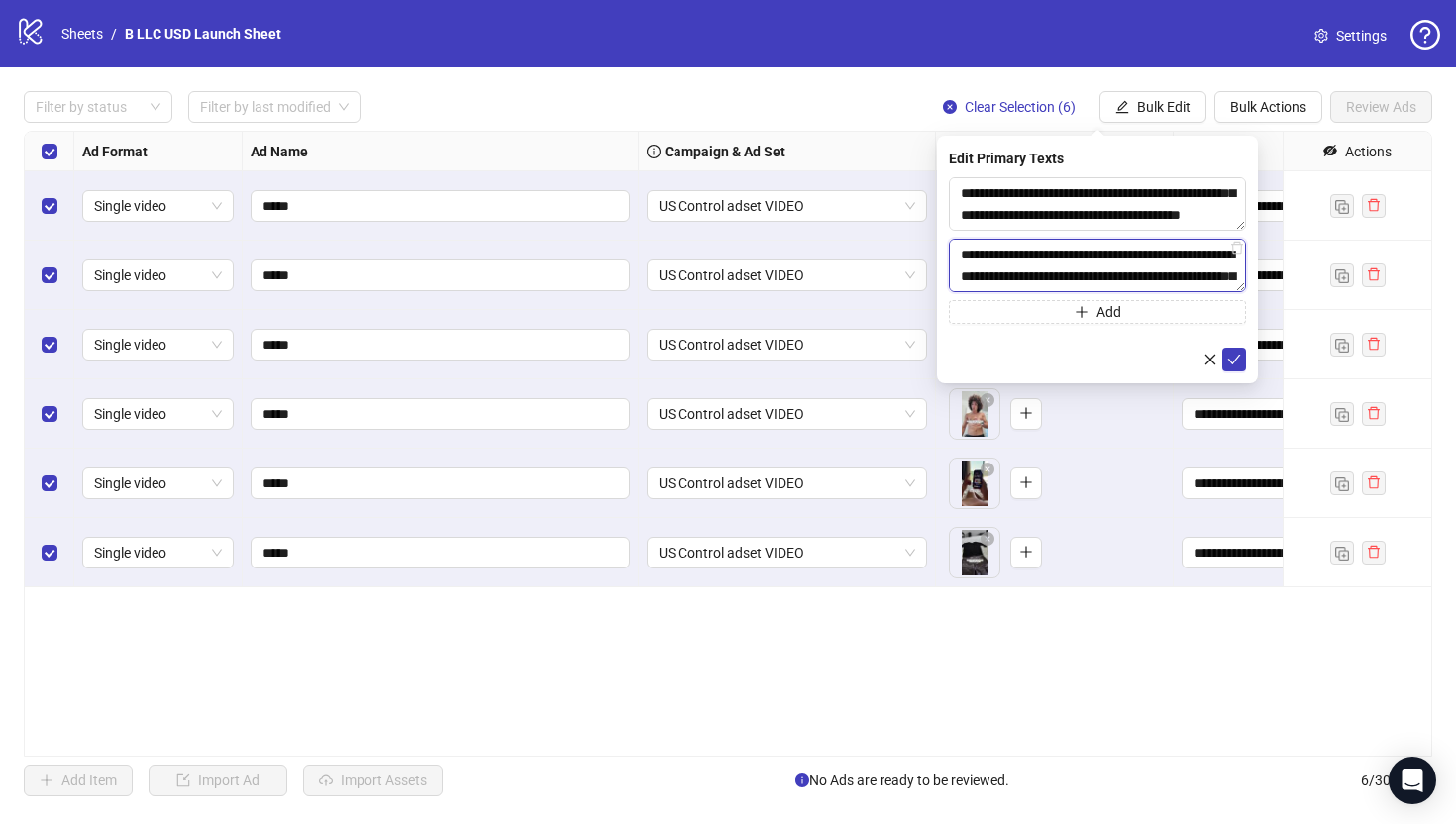 scroll, scrollTop: 80, scrollLeft: 0, axis: vertical 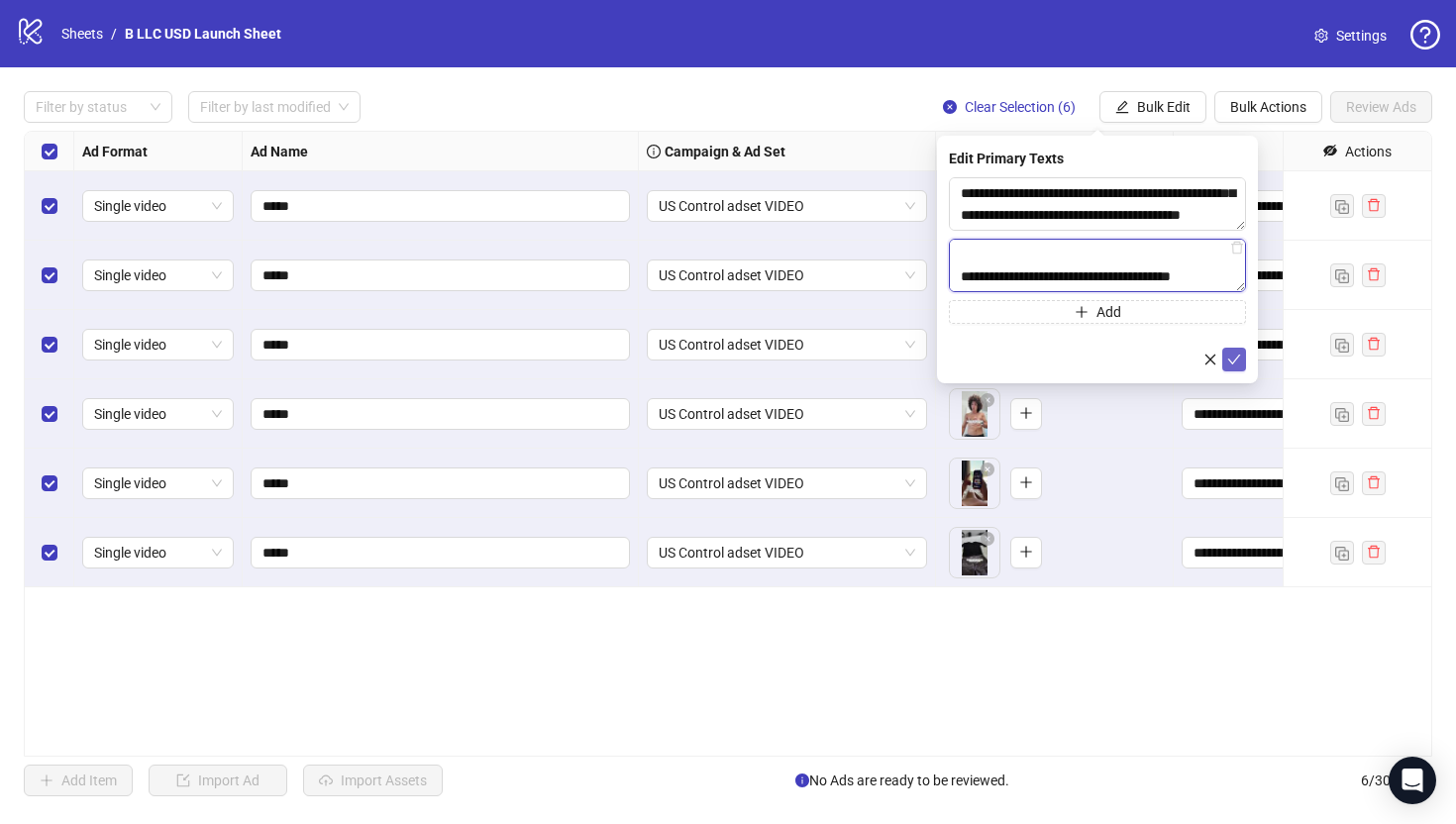 type on "**********" 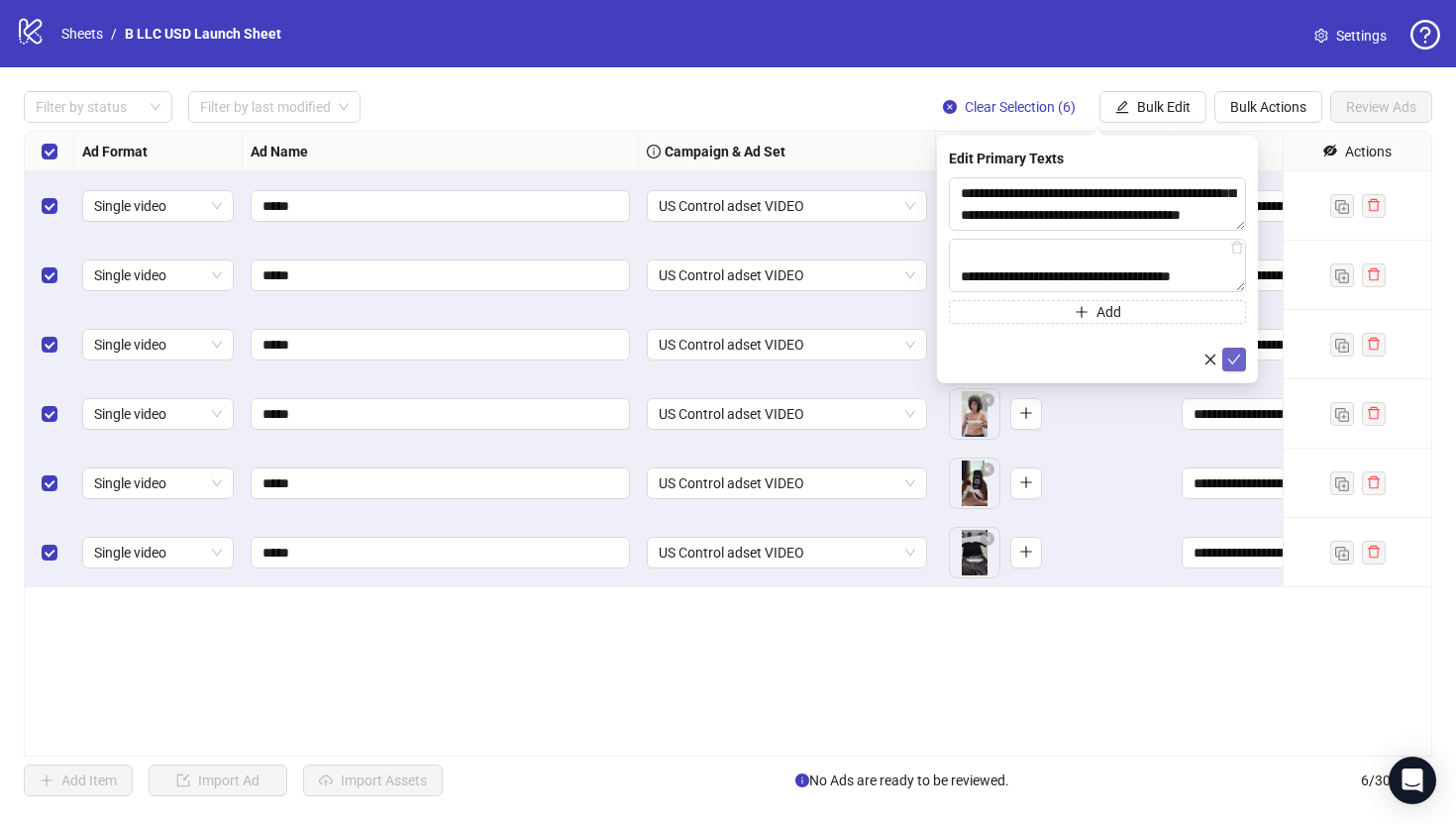 click at bounding box center (1234, 360) 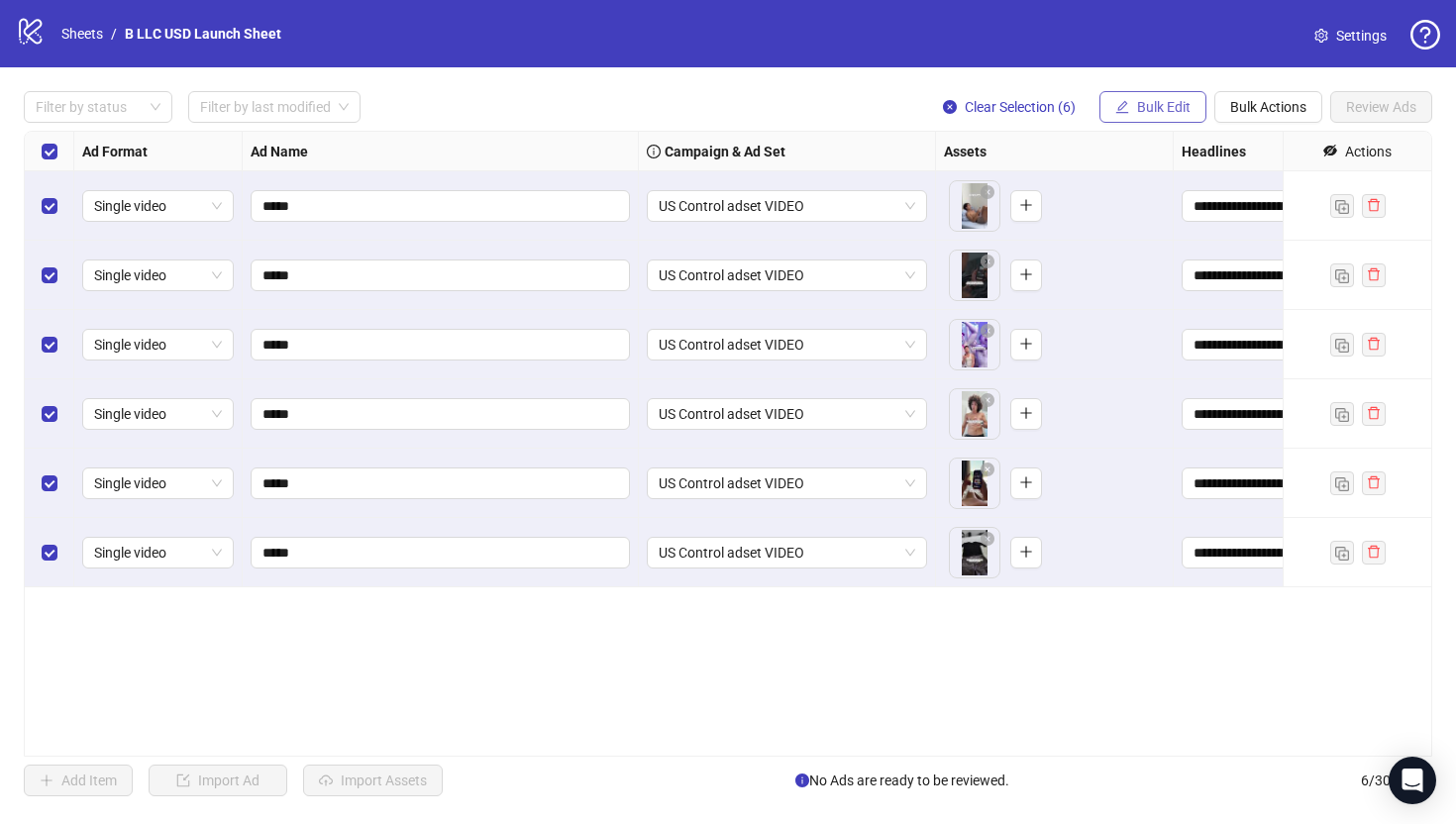 click on "Bulk Edit" at bounding box center (1153, 107) 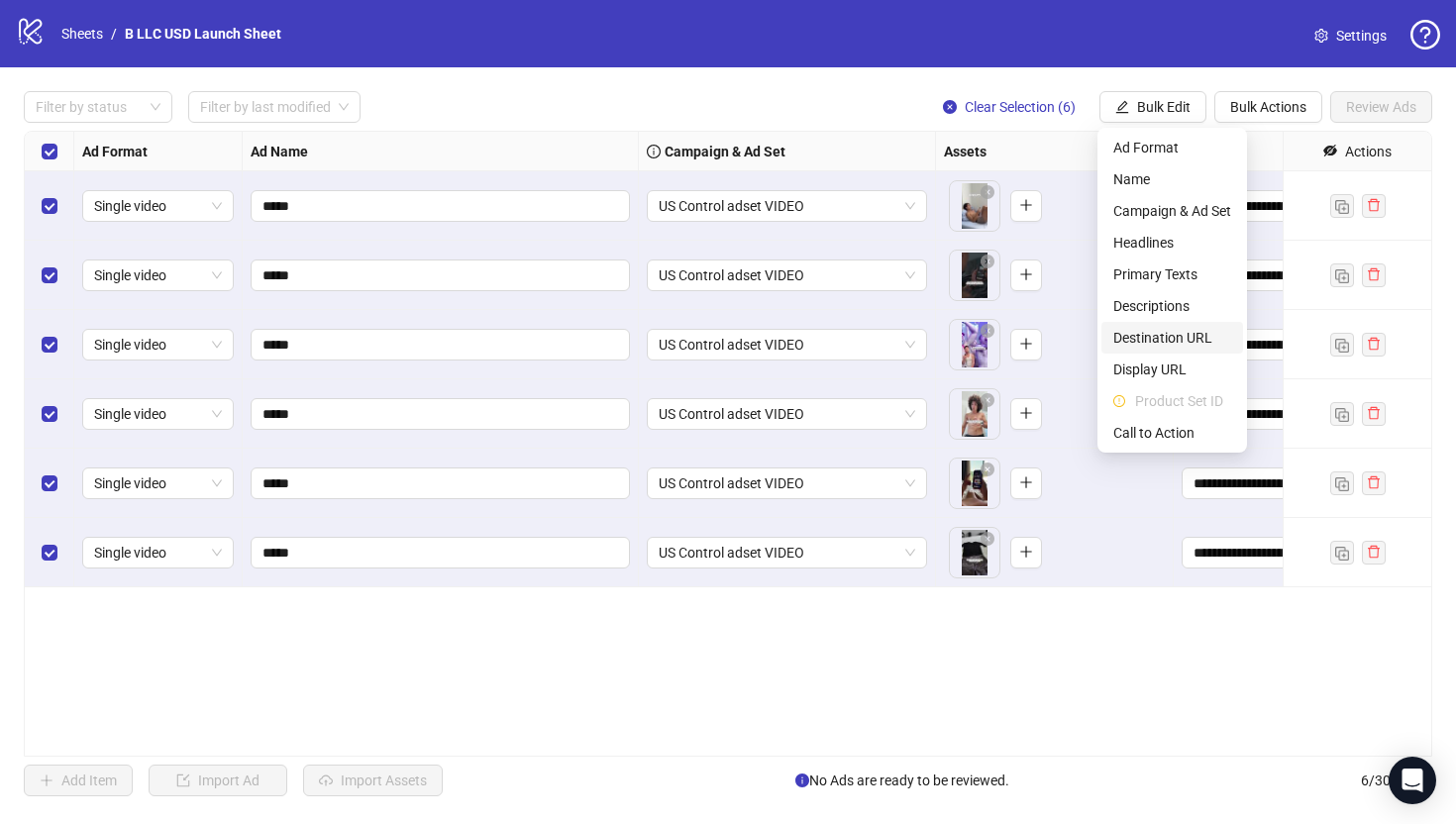 click on "Destination URL" at bounding box center [1172, 338] 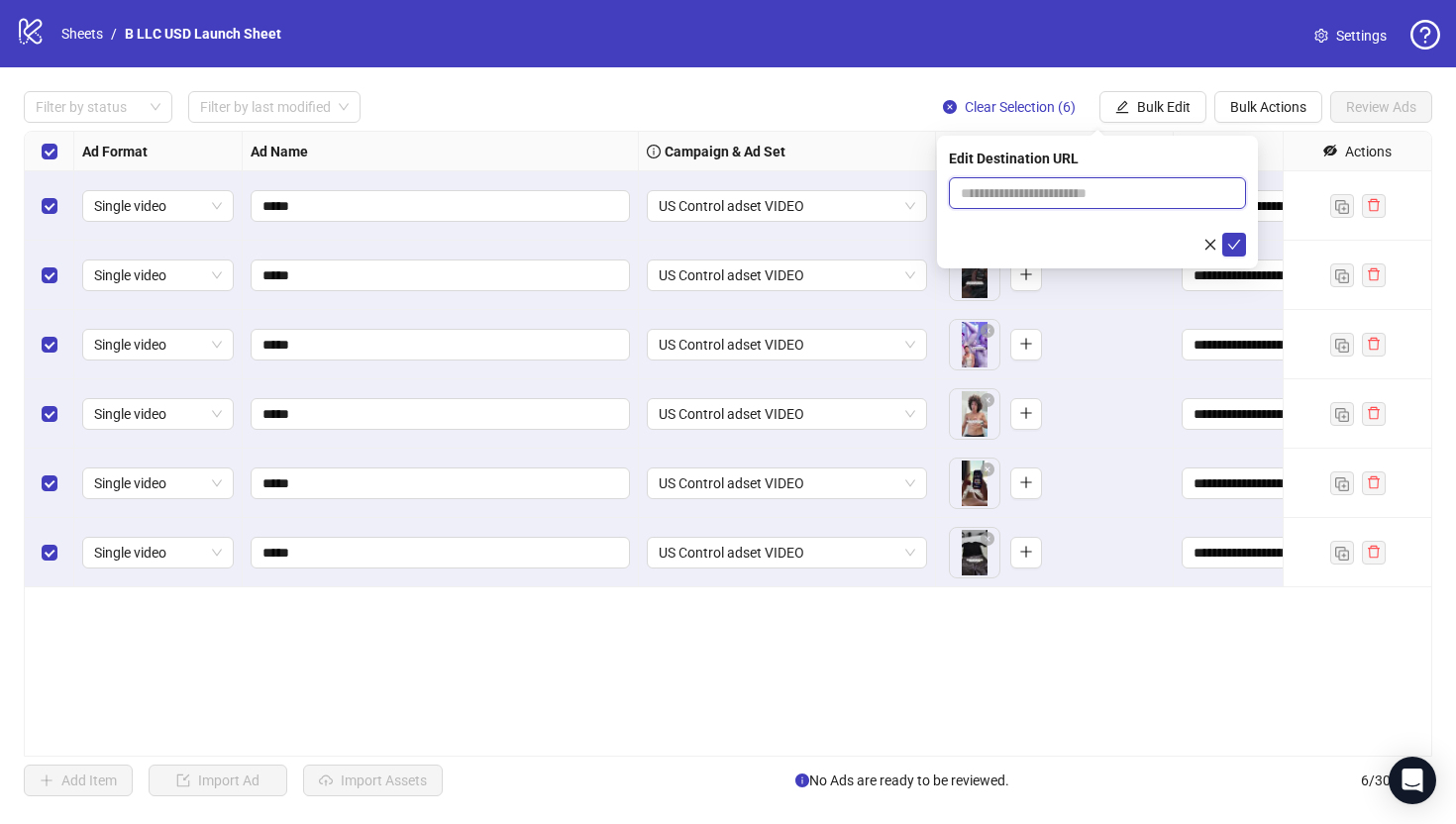 click at bounding box center [1090, 193] 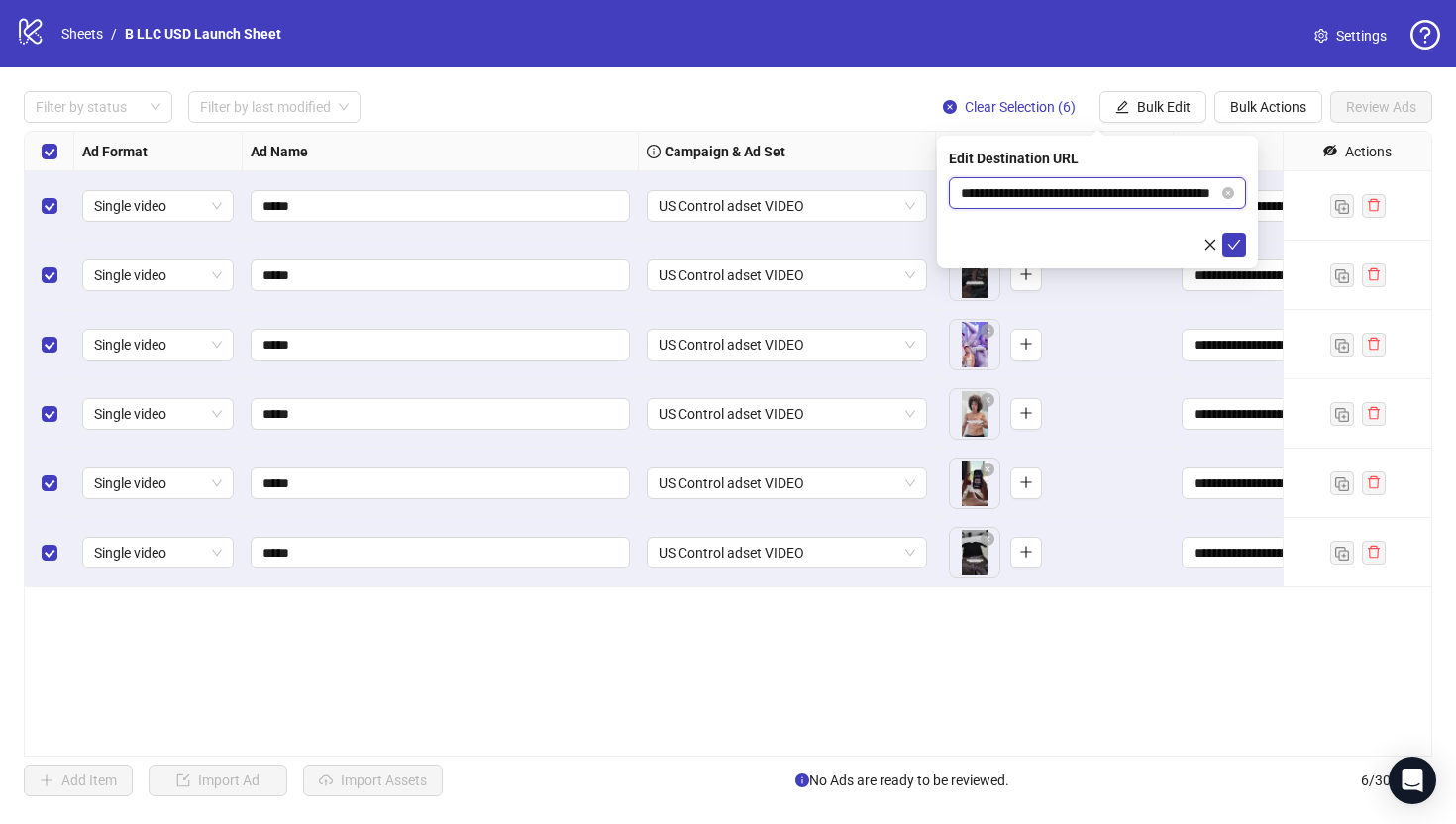 scroll, scrollTop: 0, scrollLeft: 75, axis: horizontal 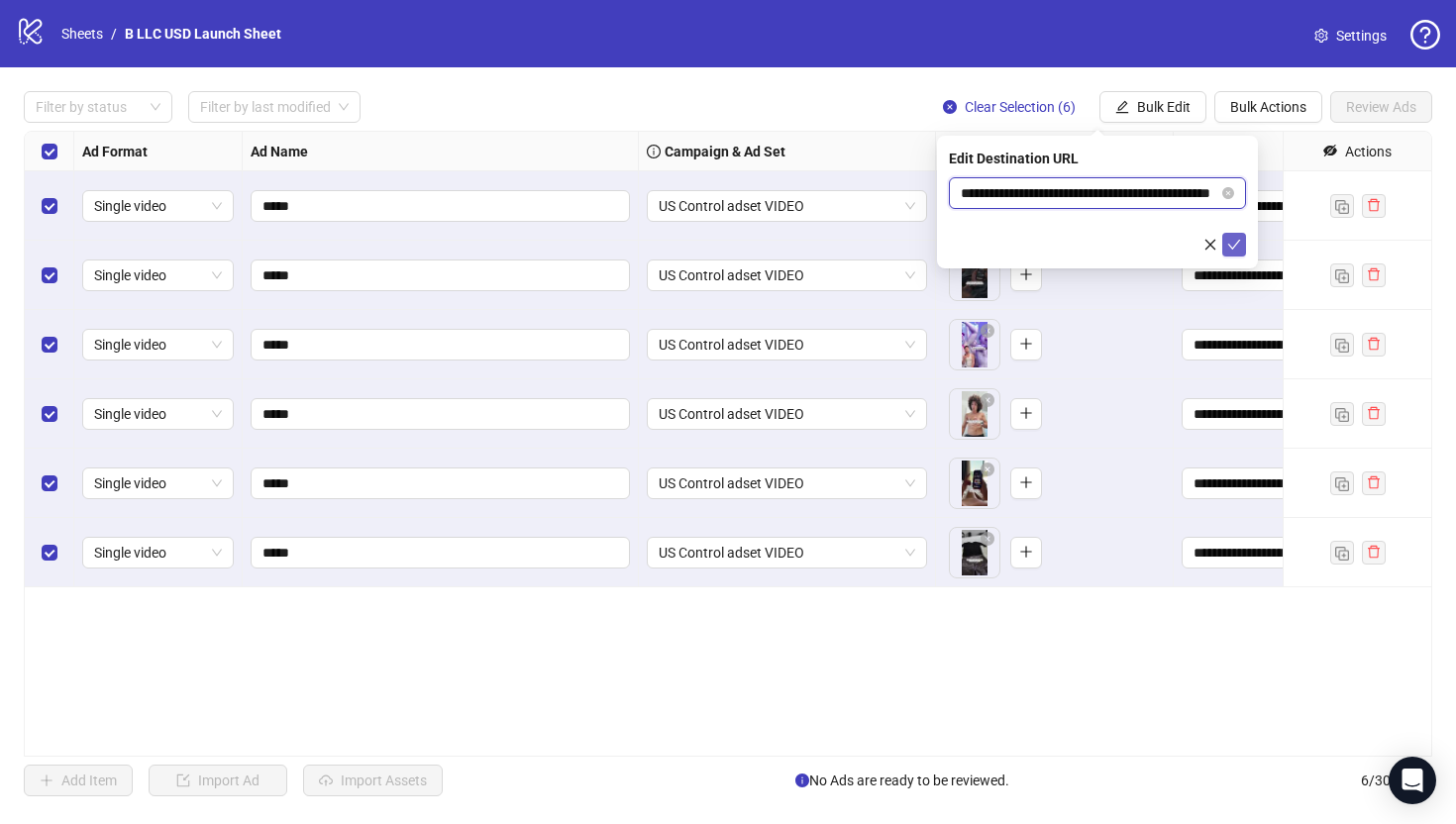 type on "**********" 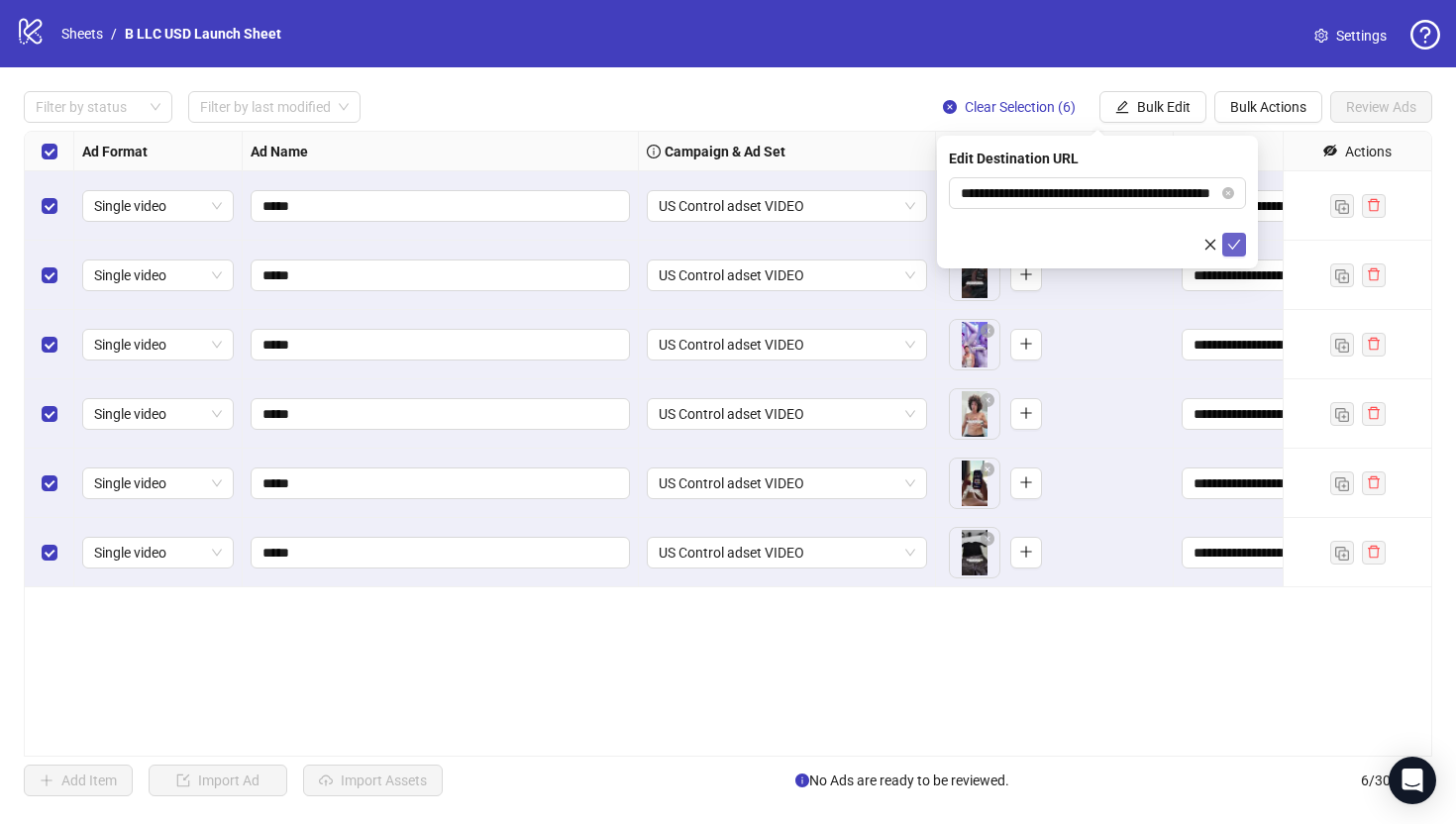 click at bounding box center (1234, 245) 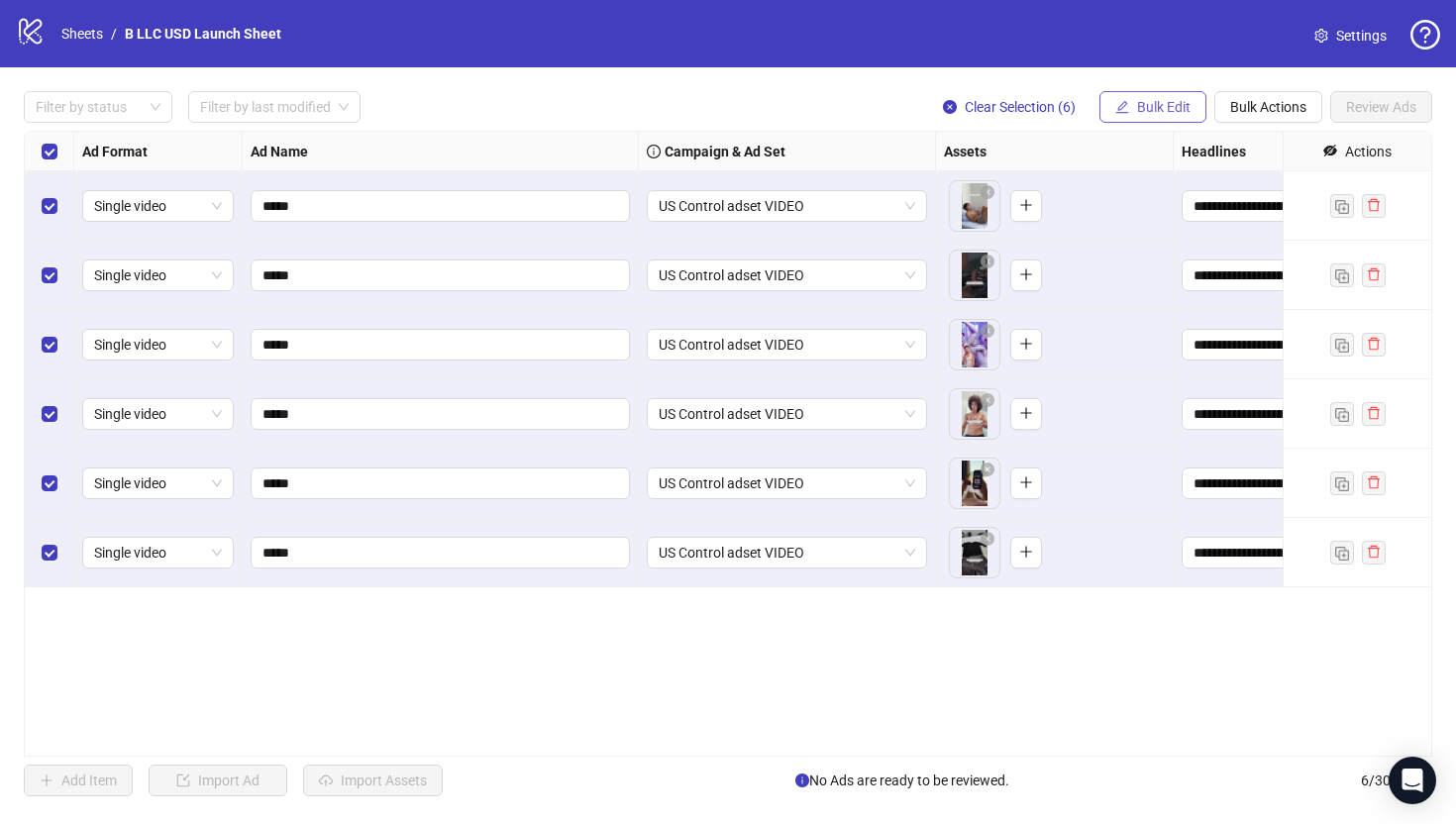 click on "Bulk Edit" at bounding box center (1164, 107) 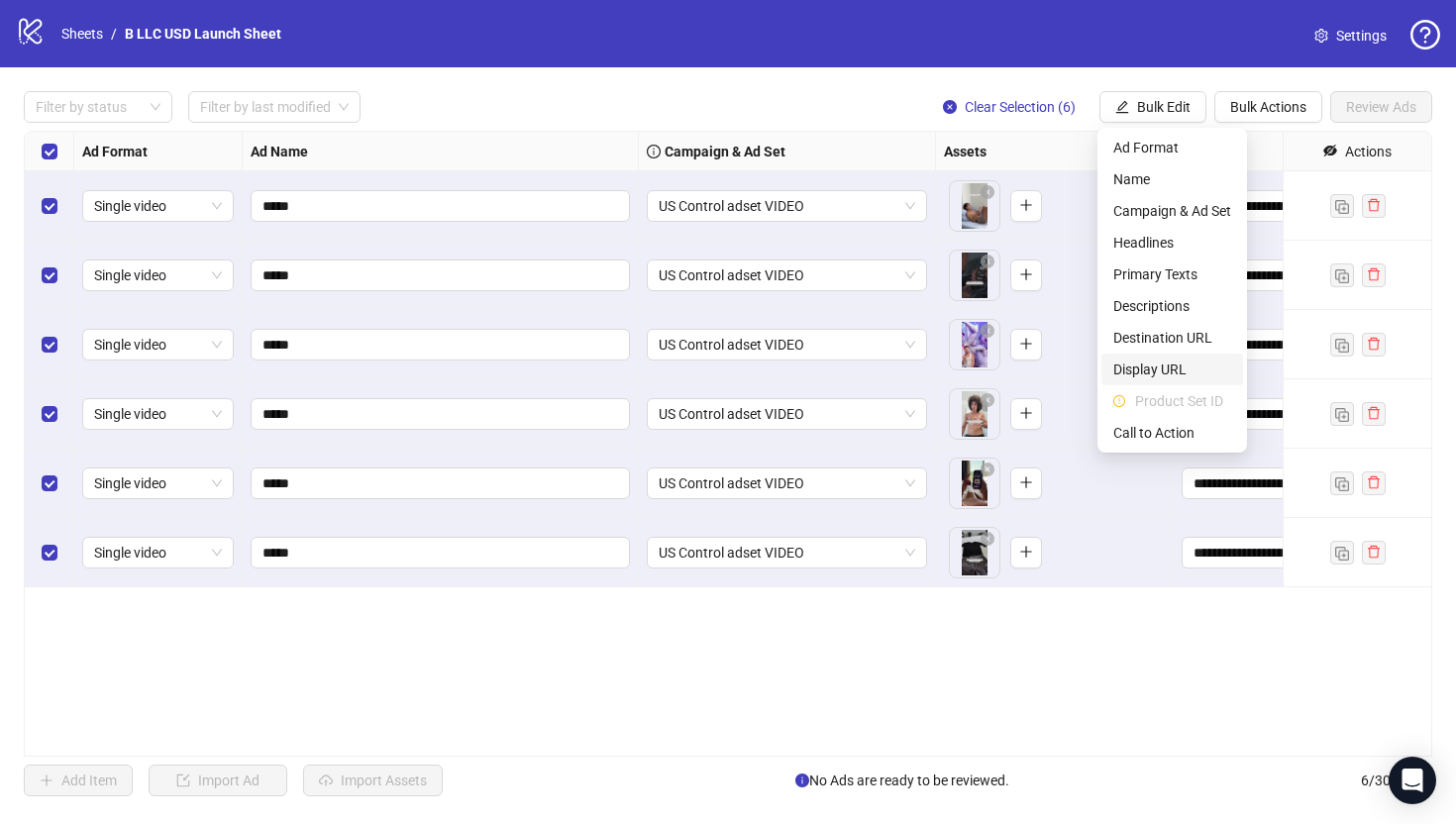 click on "Display URL" at bounding box center [1172, 369] 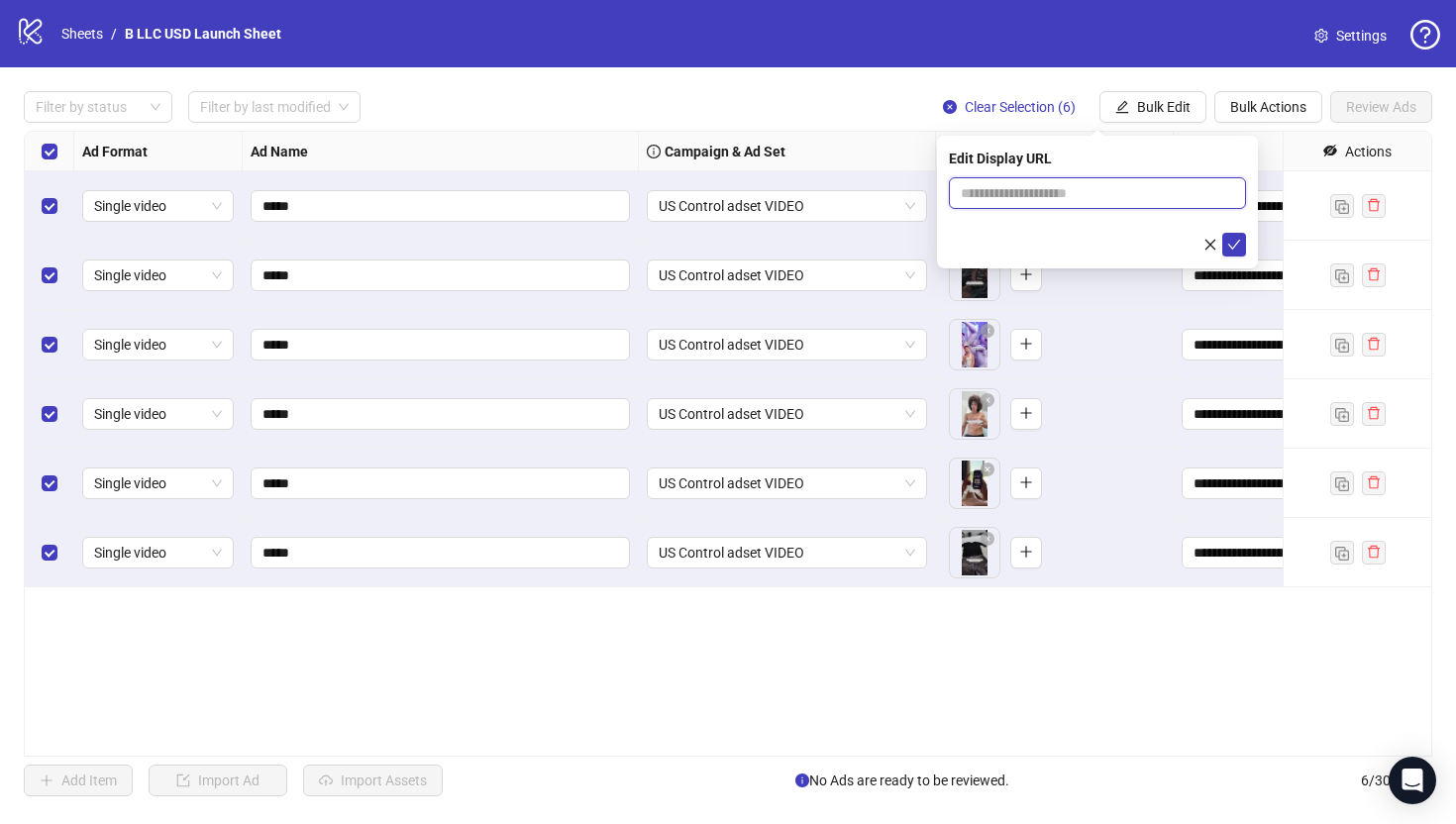 click at bounding box center (1097, 193) 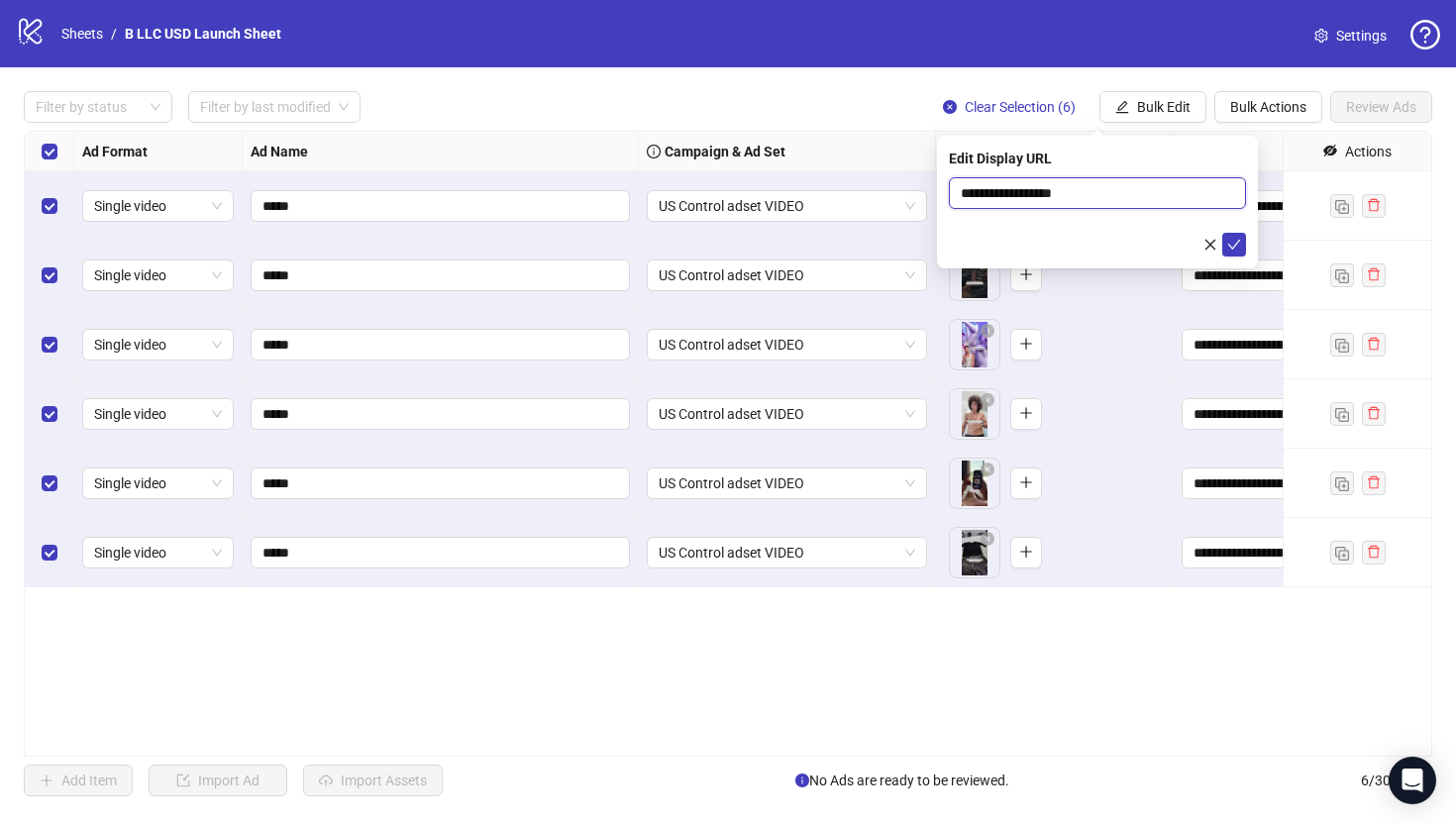 type on "**********" 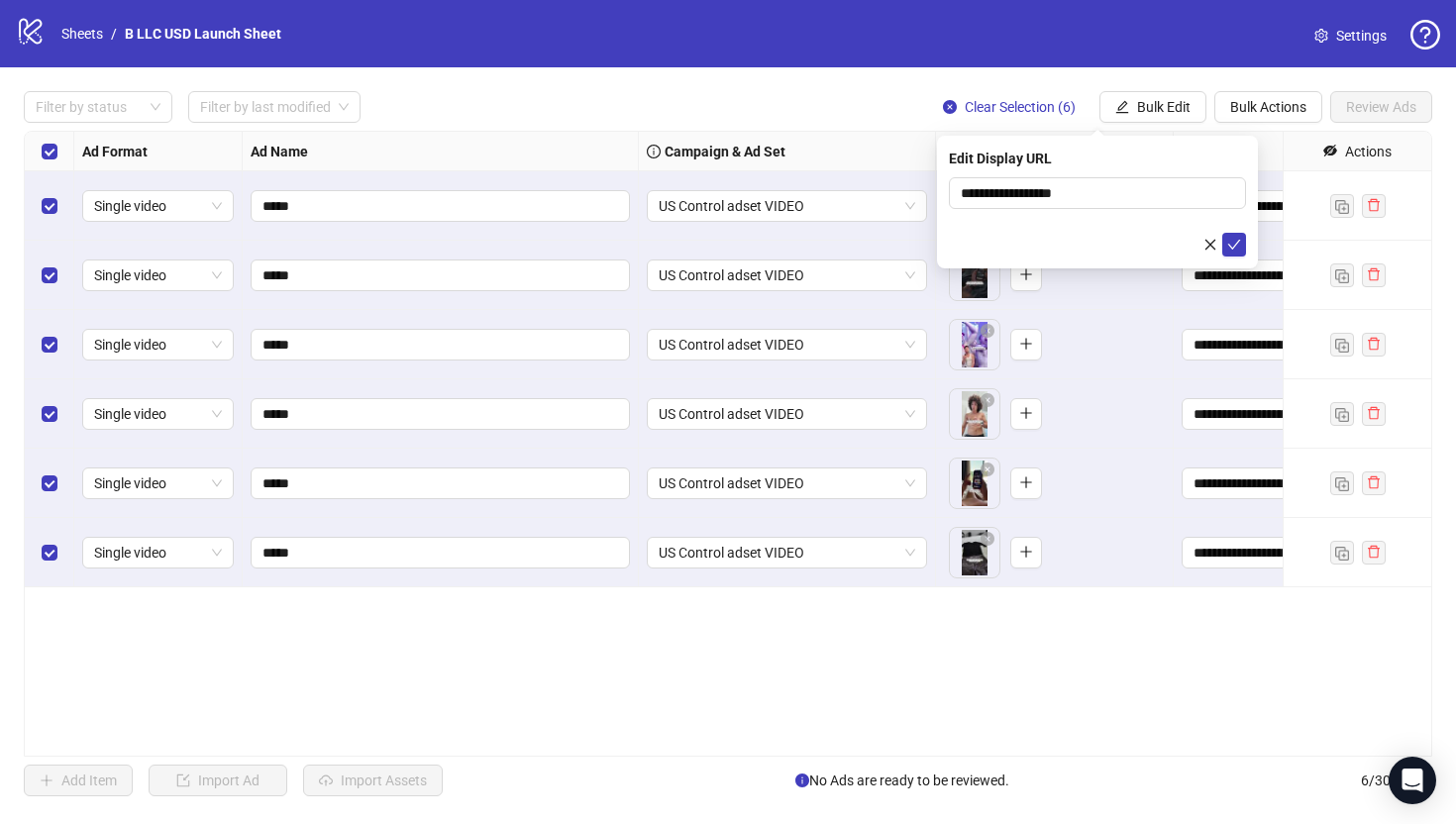 click on "**********" at bounding box center (1097, 202) 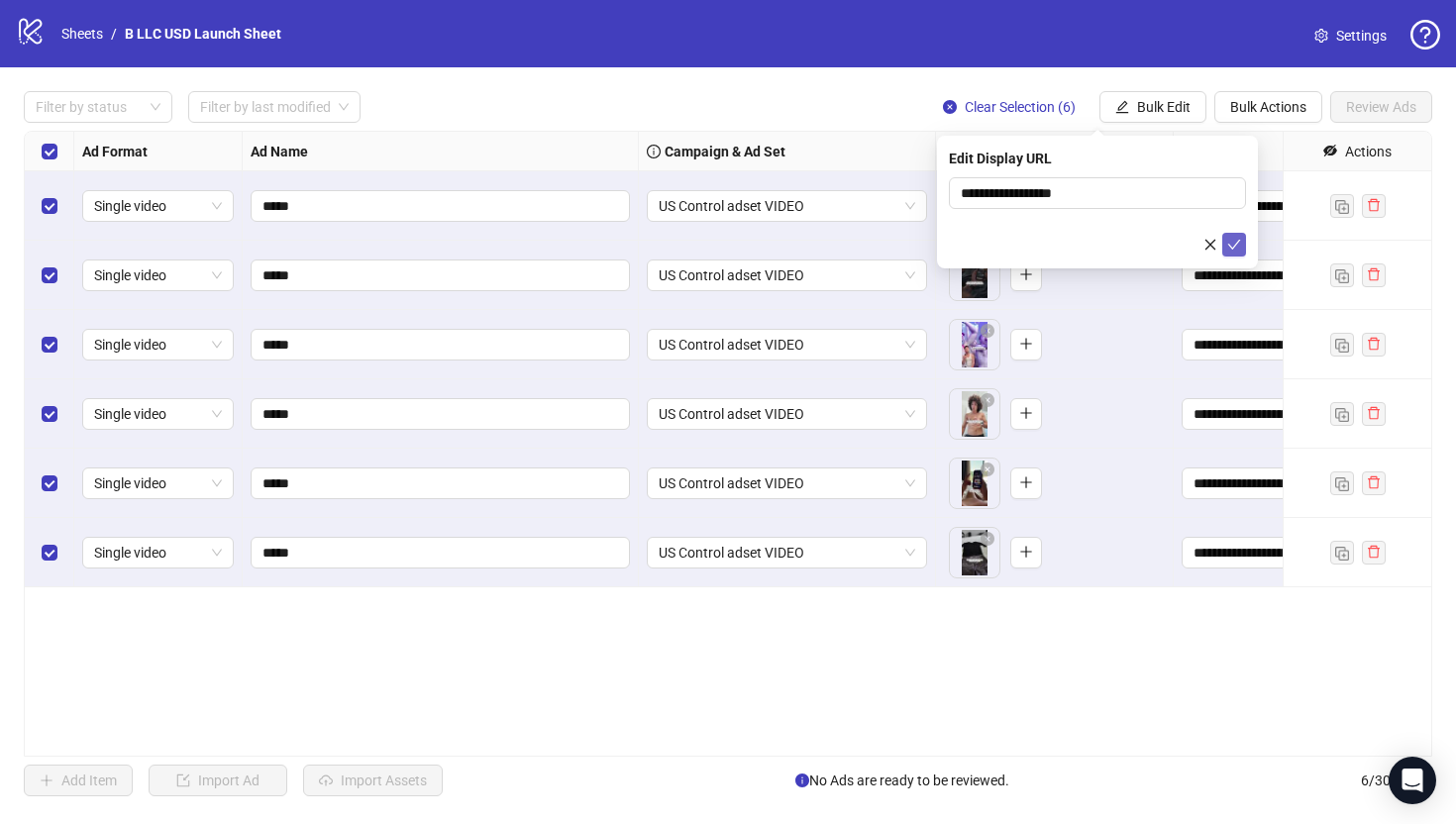 click at bounding box center (1234, 245) 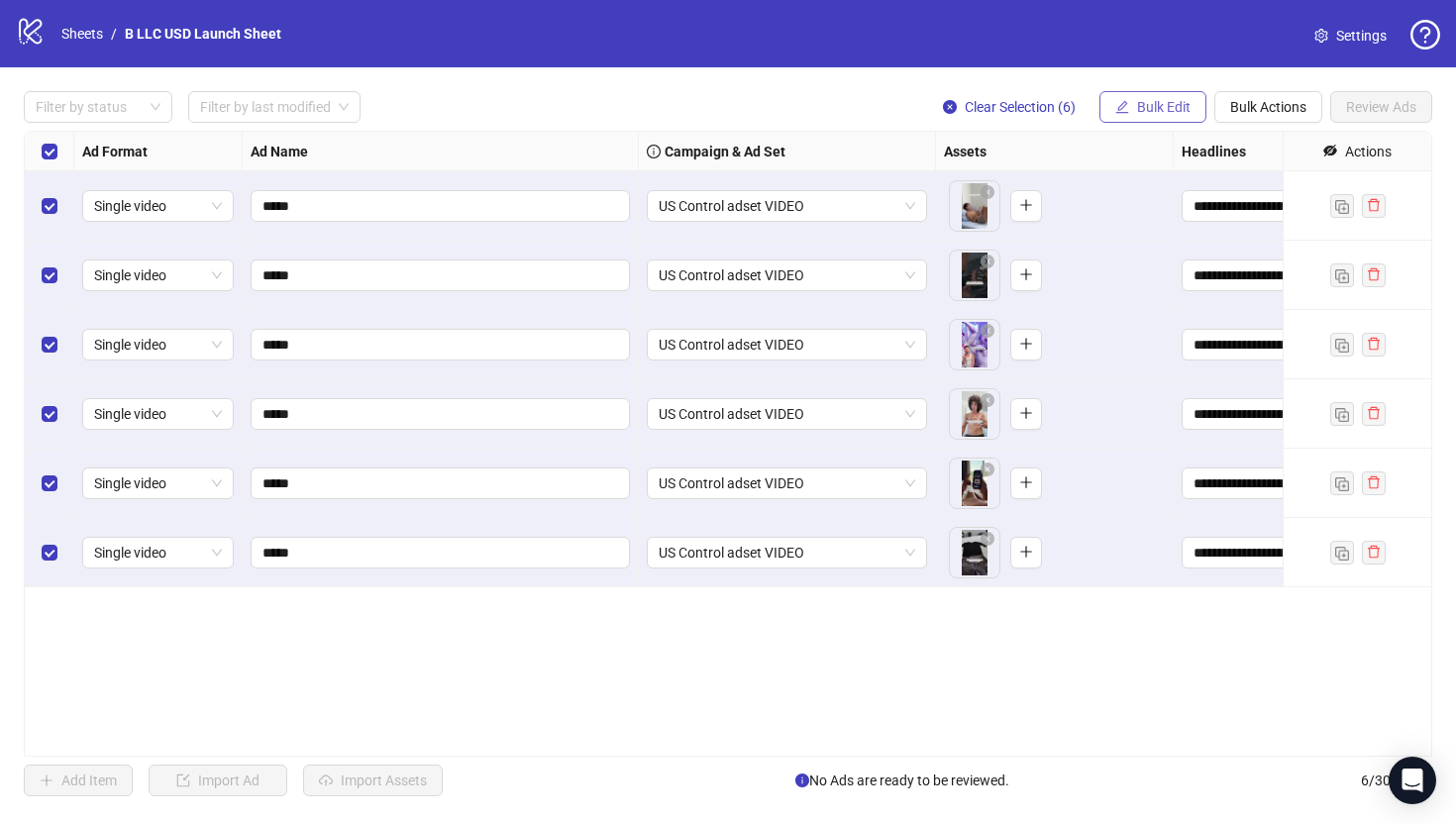 click on "Bulk Edit" at bounding box center [1164, 107] 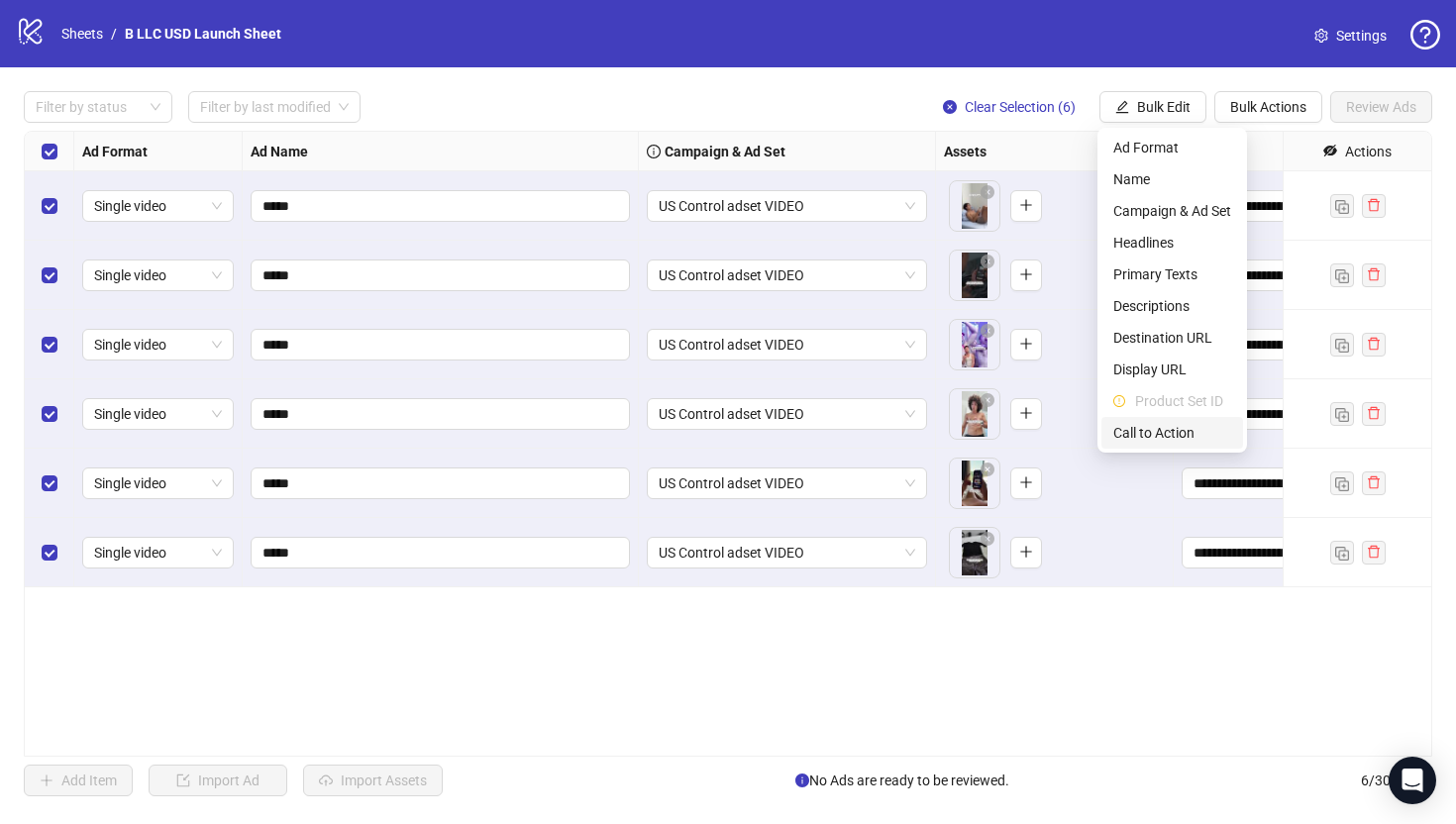 click on "Call to Action" at bounding box center (1172, 433) 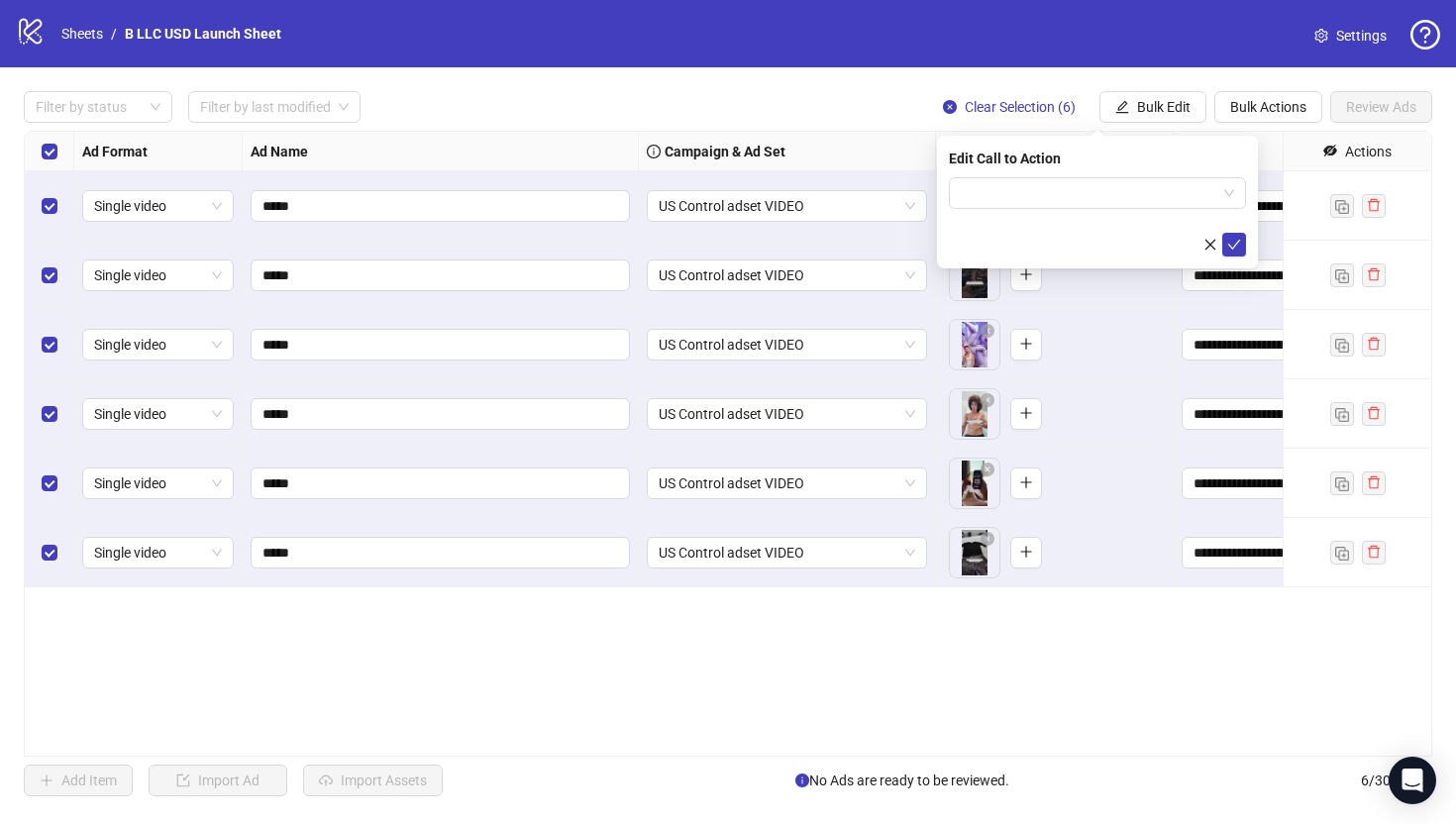 click at bounding box center (1097, 217) 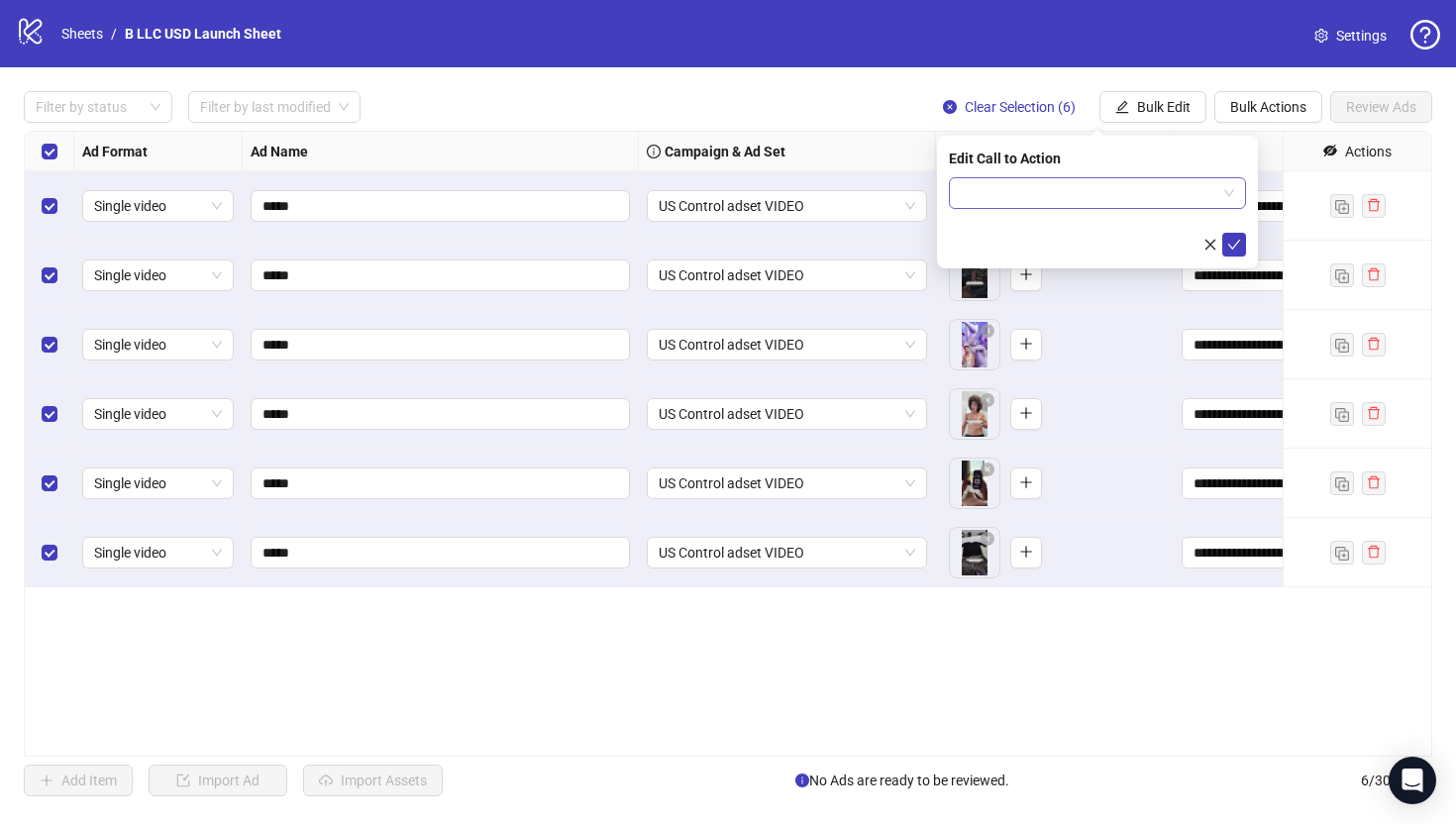 click at bounding box center [1089, 193] 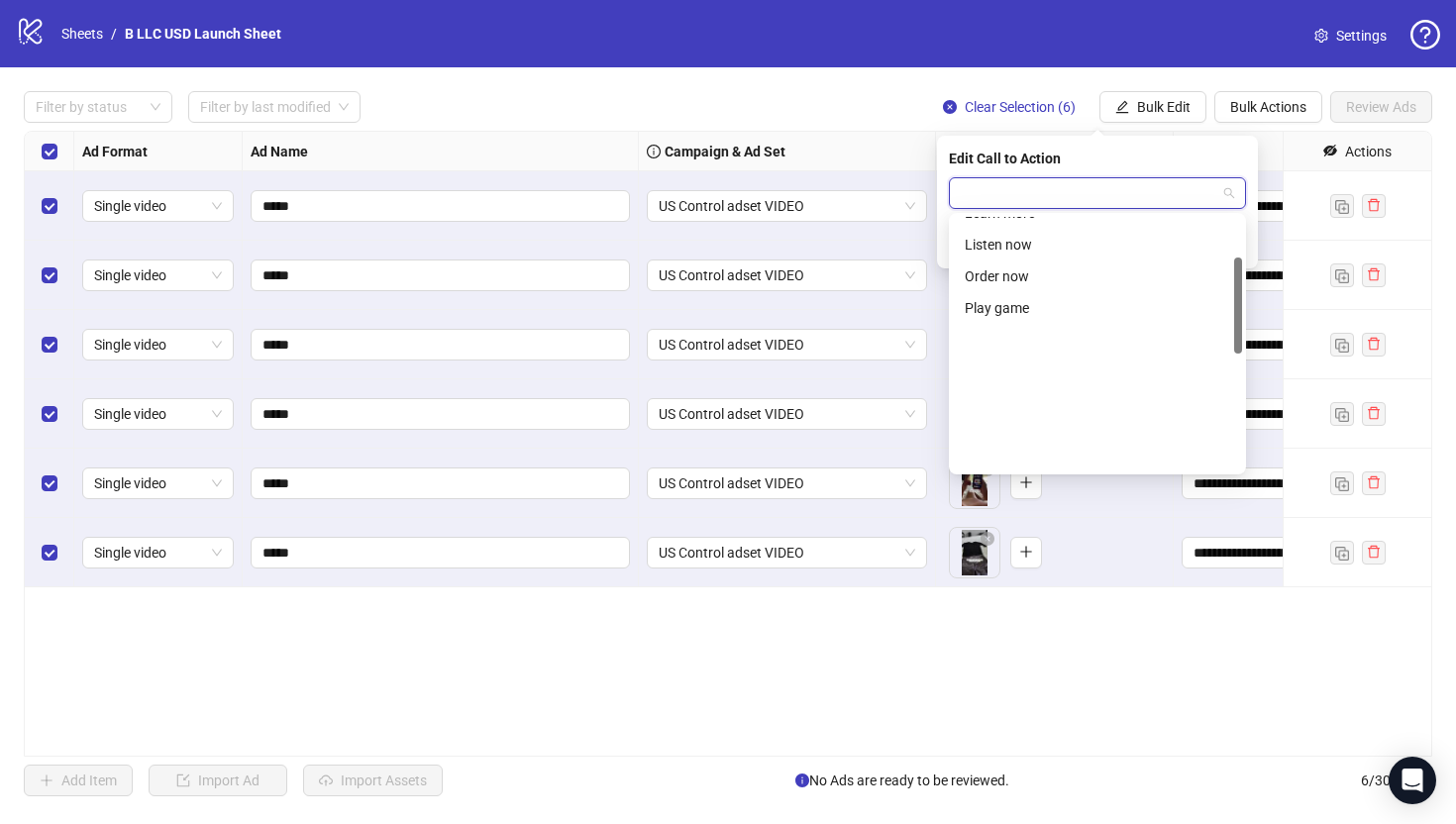 scroll, scrollTop: 412, scrollLeft: 0, axis: vertical 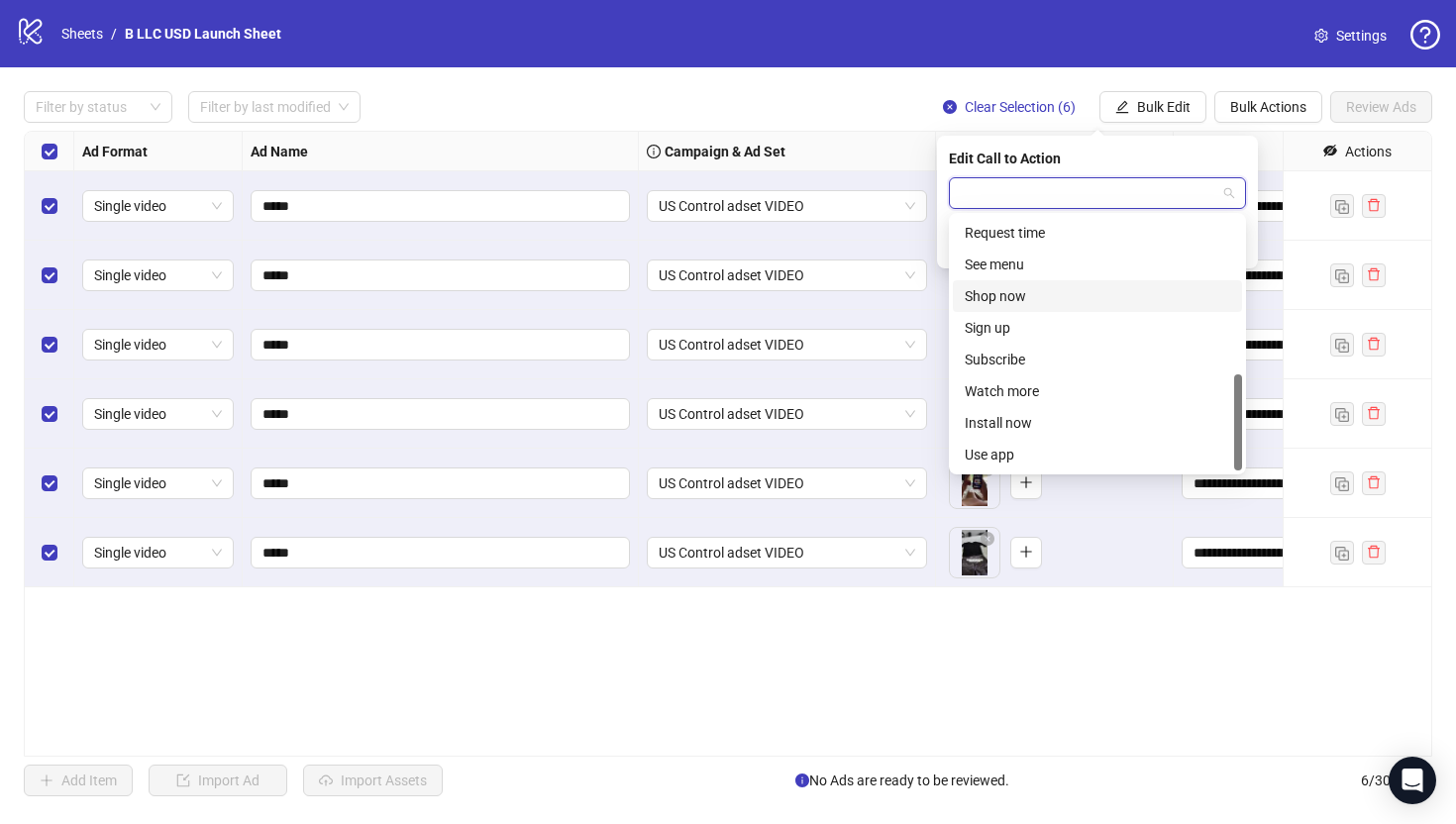 click on "Shop now" at bounding box center (1097, 296) 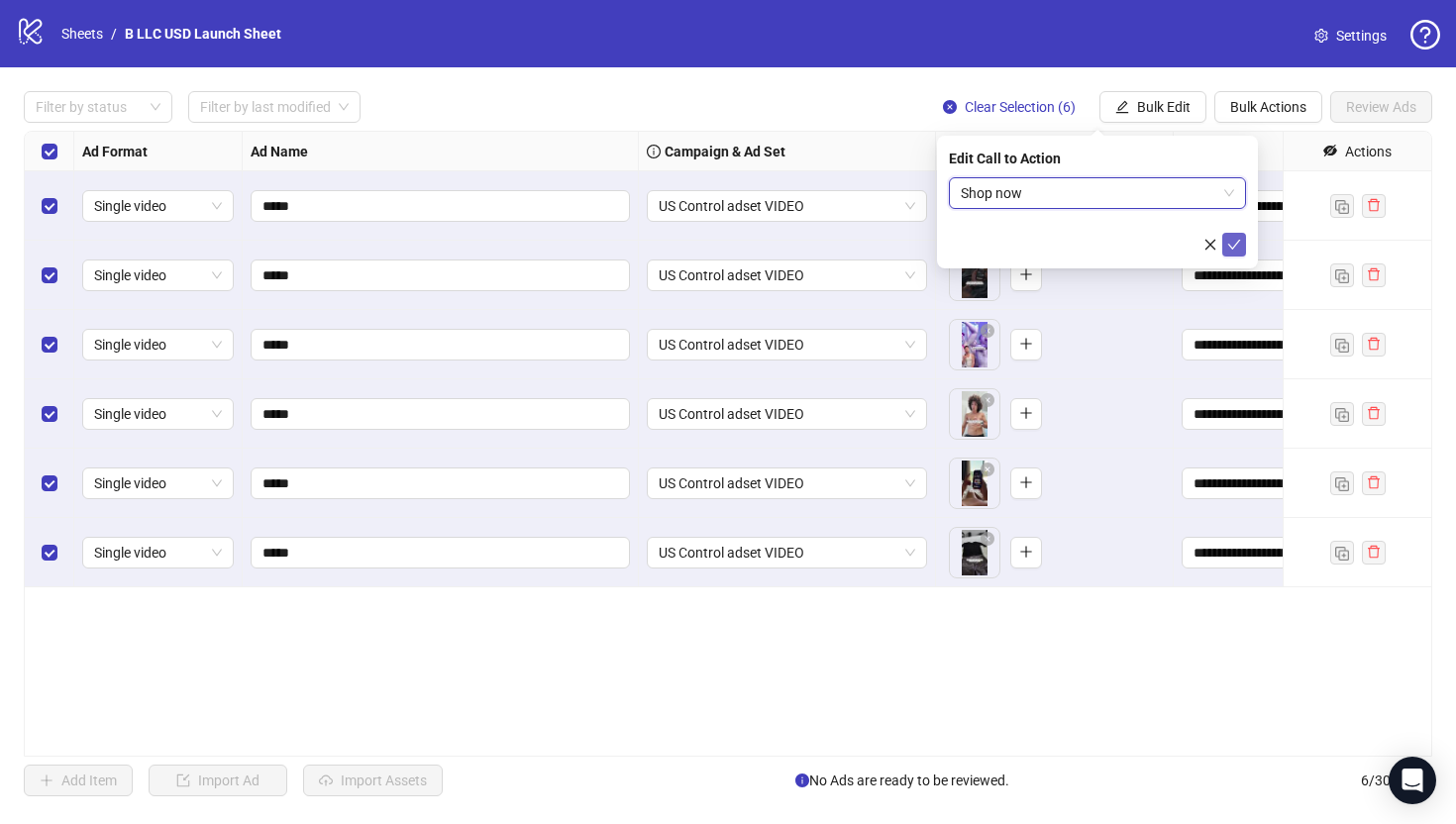click at bounding box center [1234, 245] 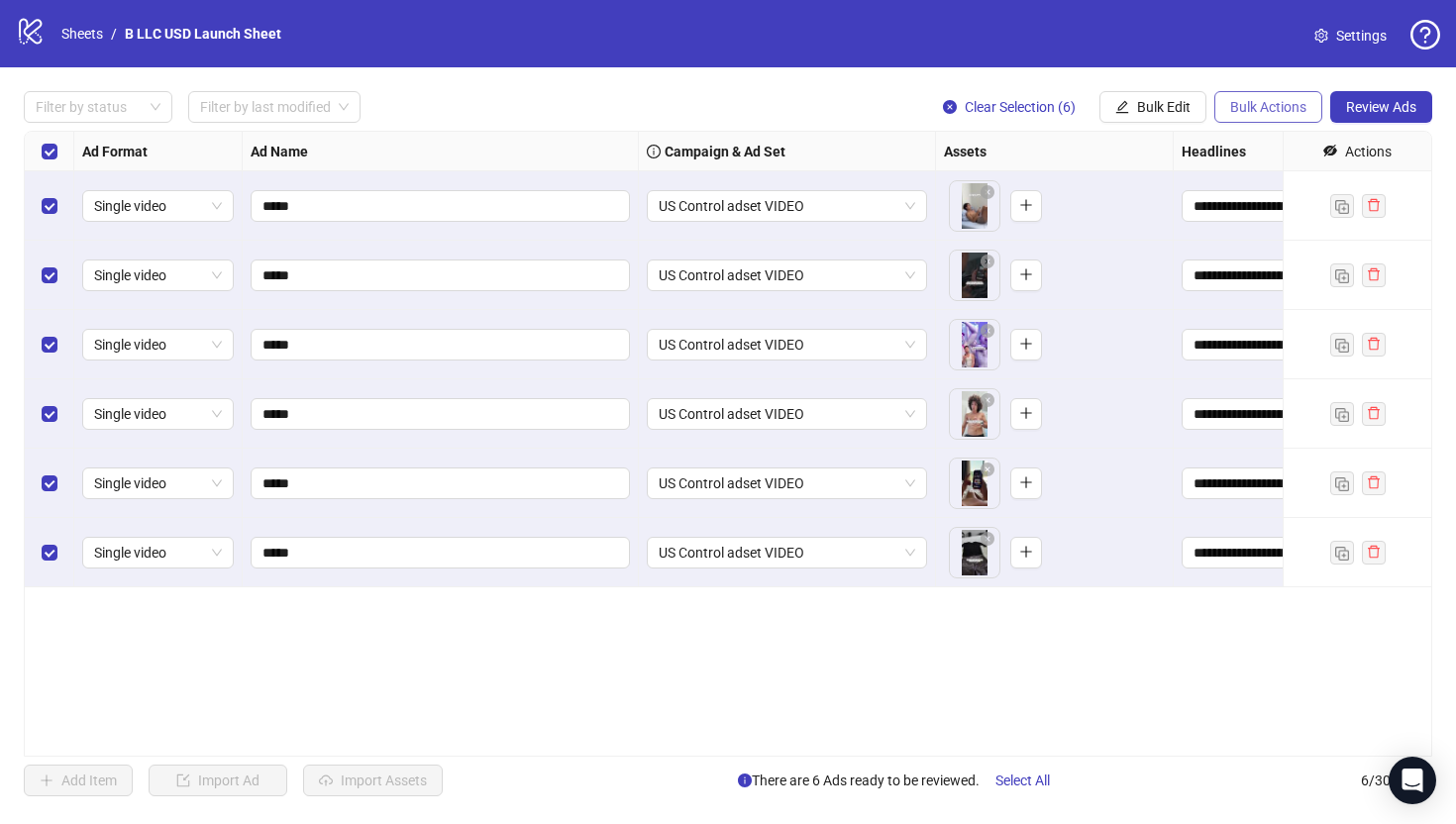 click on "Bulk Actions" at bounding box center (1122, 107) 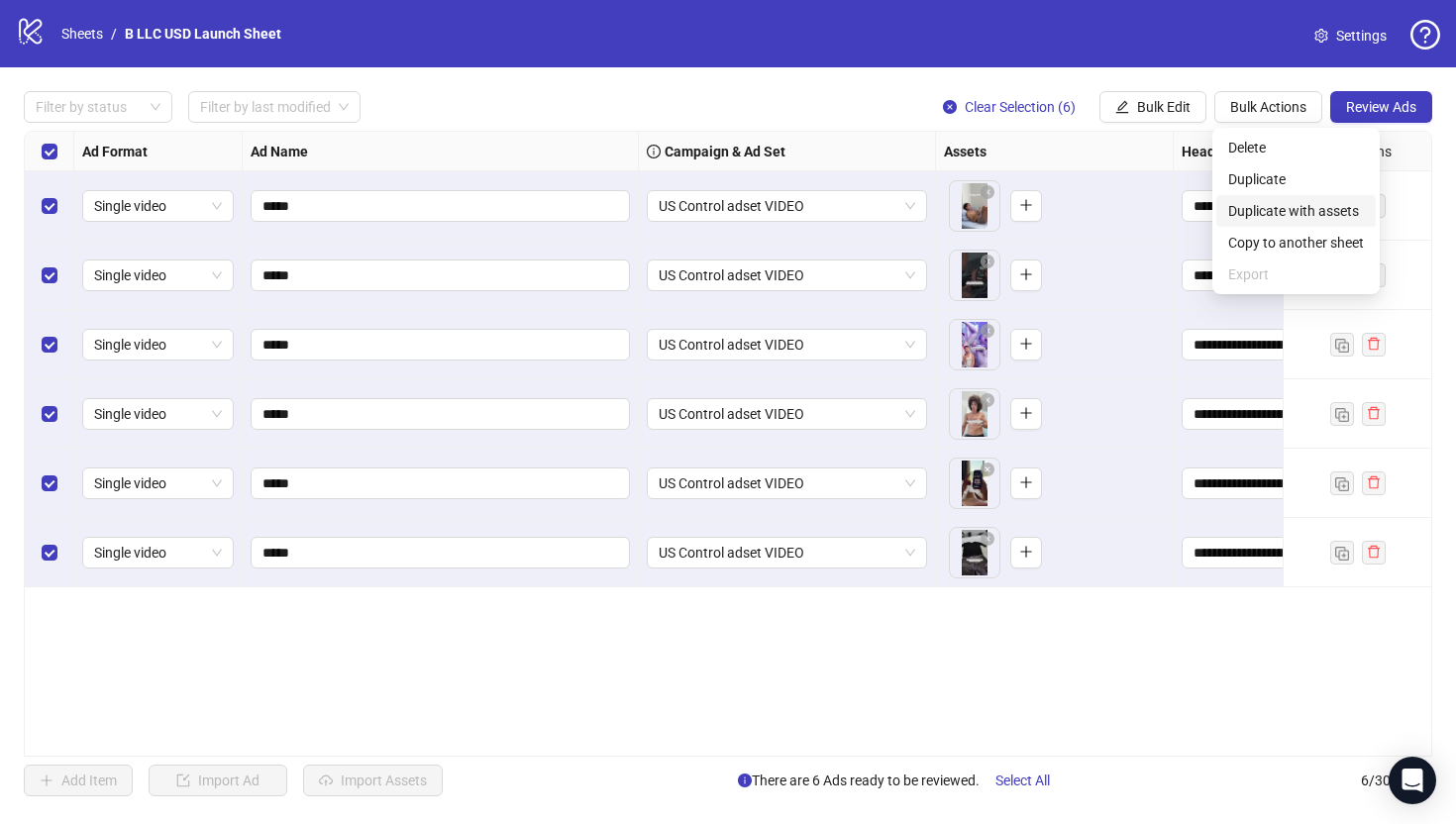 click on "Duplicate with assets" at bounding box center (1296, 211) 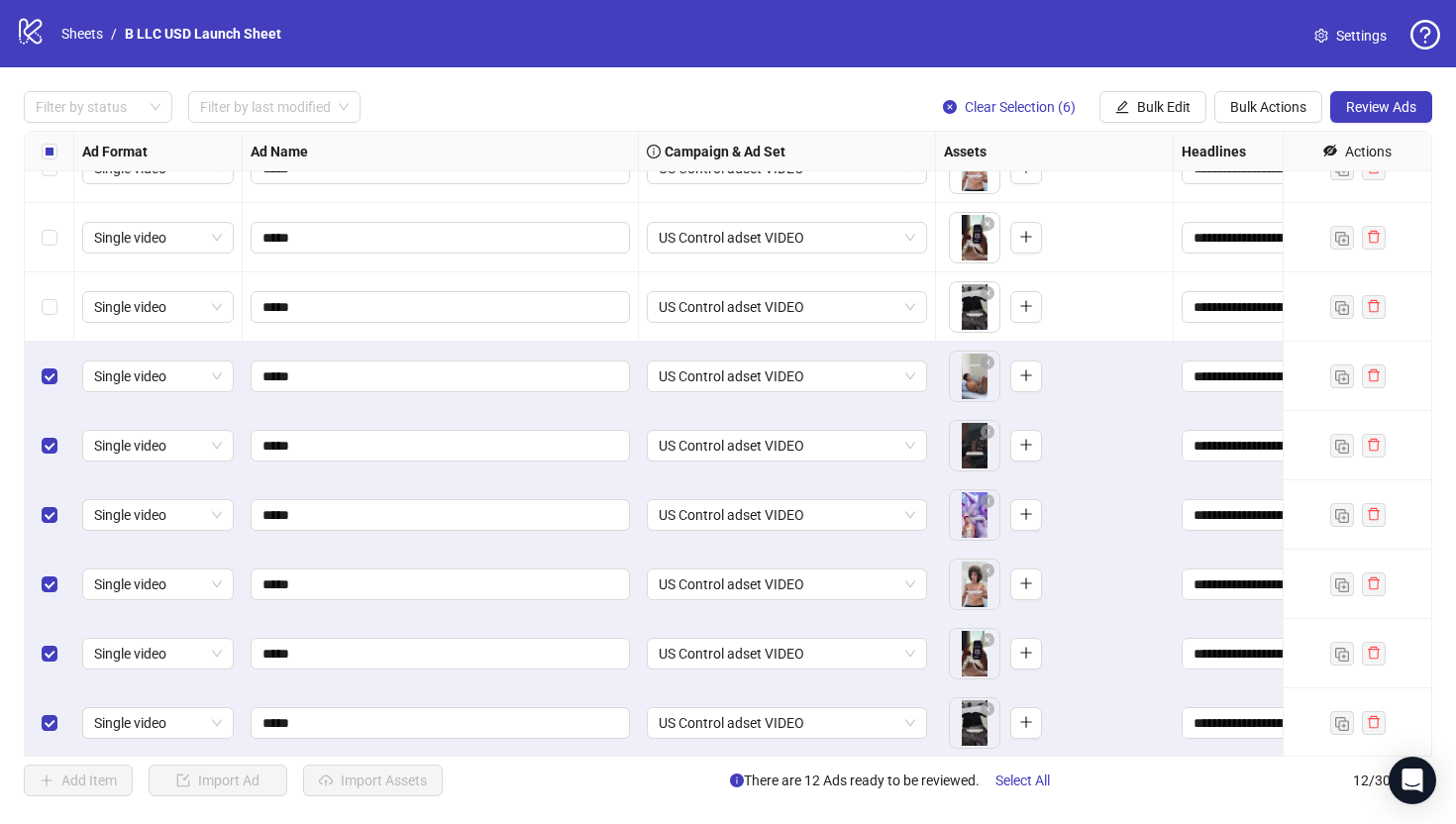 scroll, scrollTop: 248, scrollLeft: 0, axis: vertical 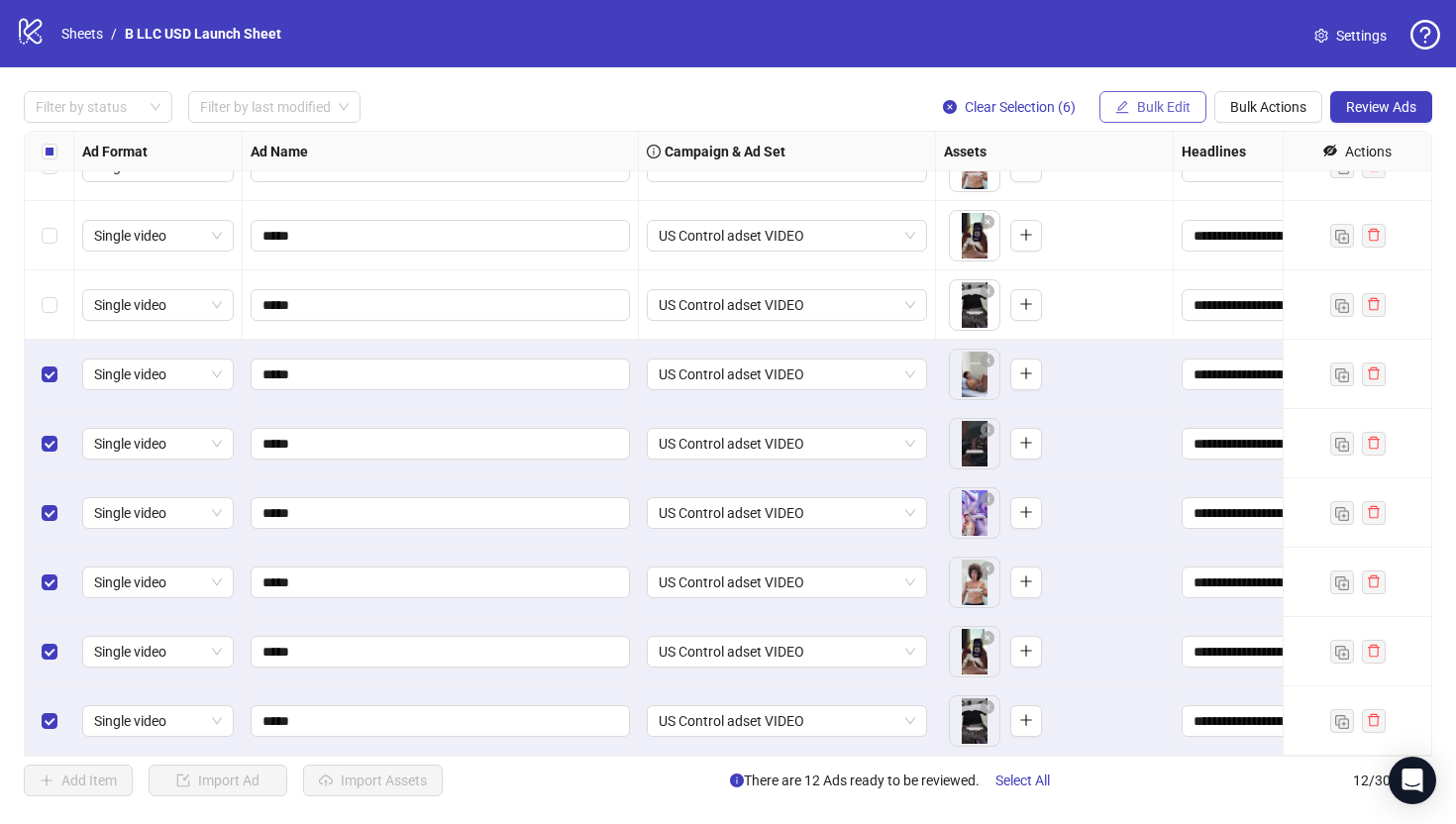 click at bounding box center [1122, 107] 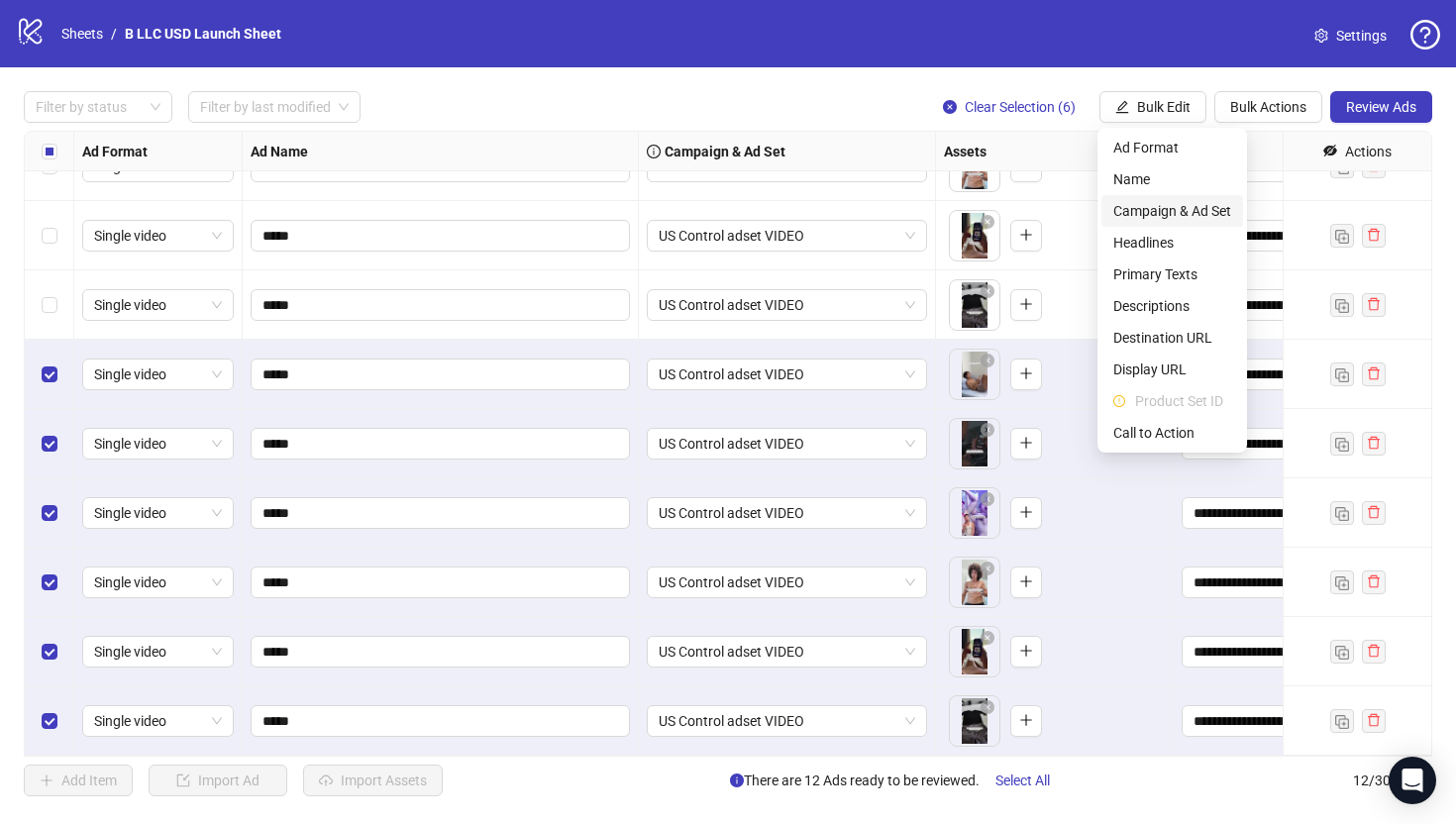 click on "Campaign & Ad Set" at bounding box center (1172, 211) 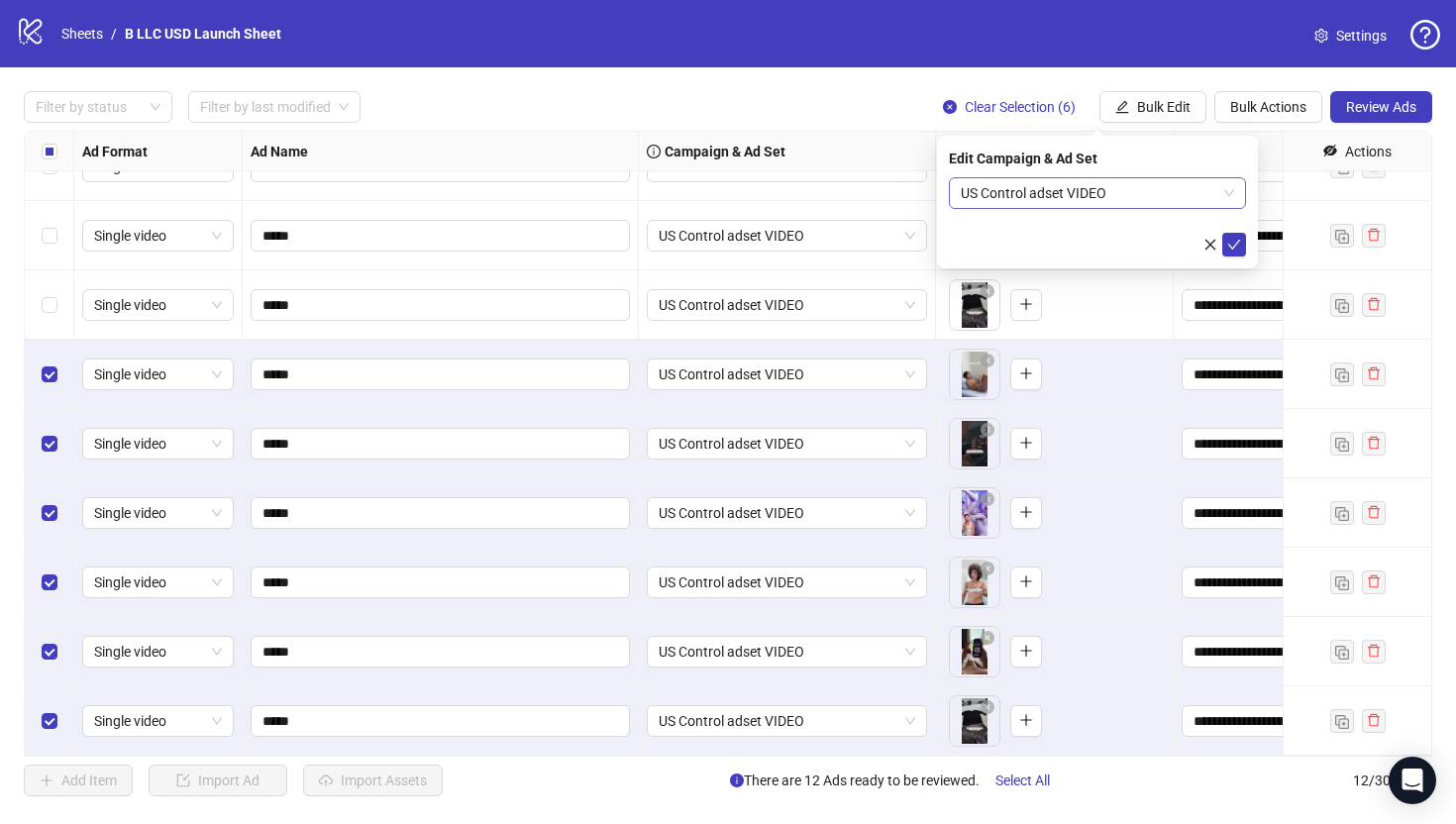 click on "US Control adset VIDEO" at bounding box center [1097, 193] 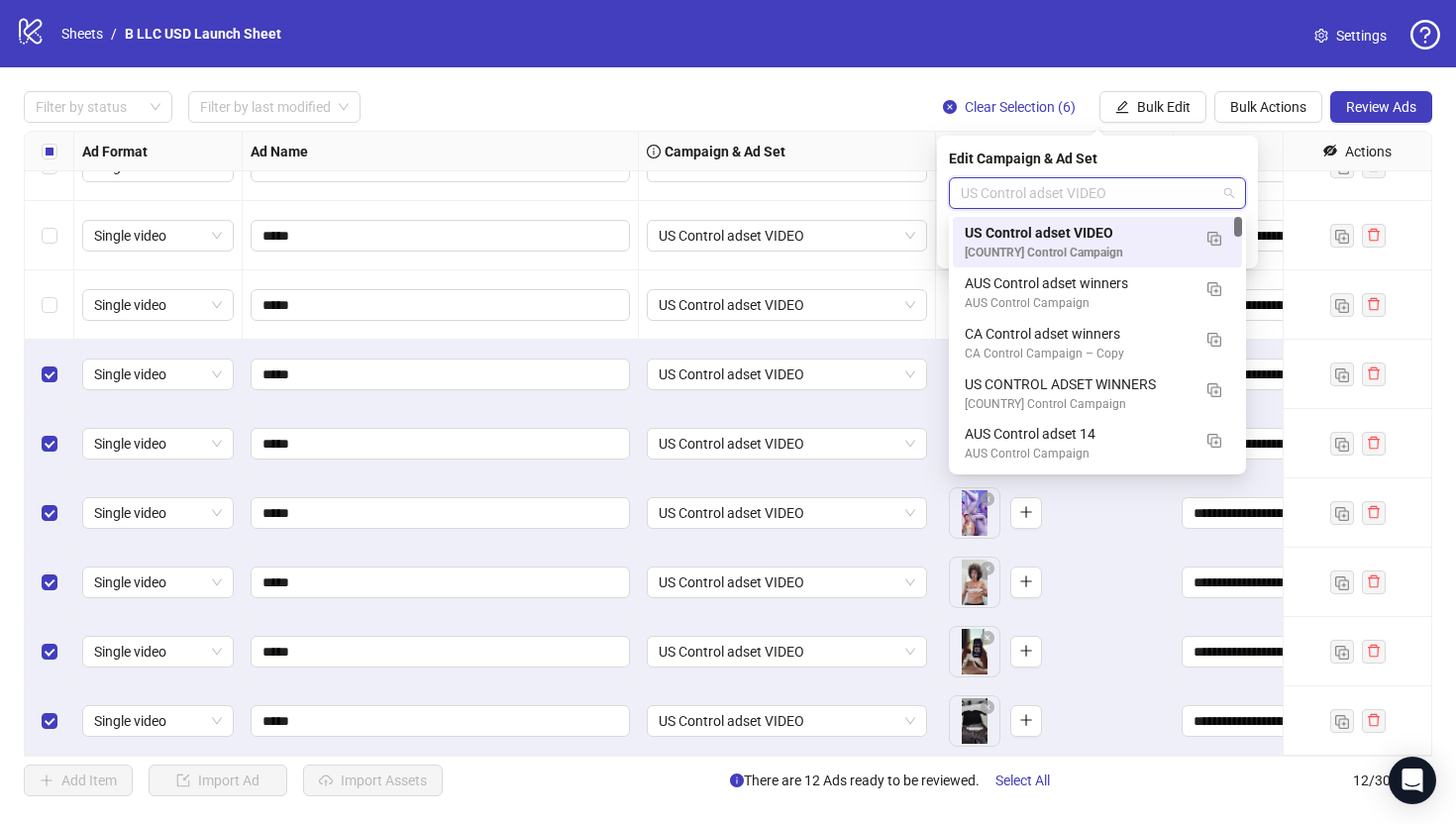 click on "US Control adset VIDEO" at bounding box center (1097, 193) 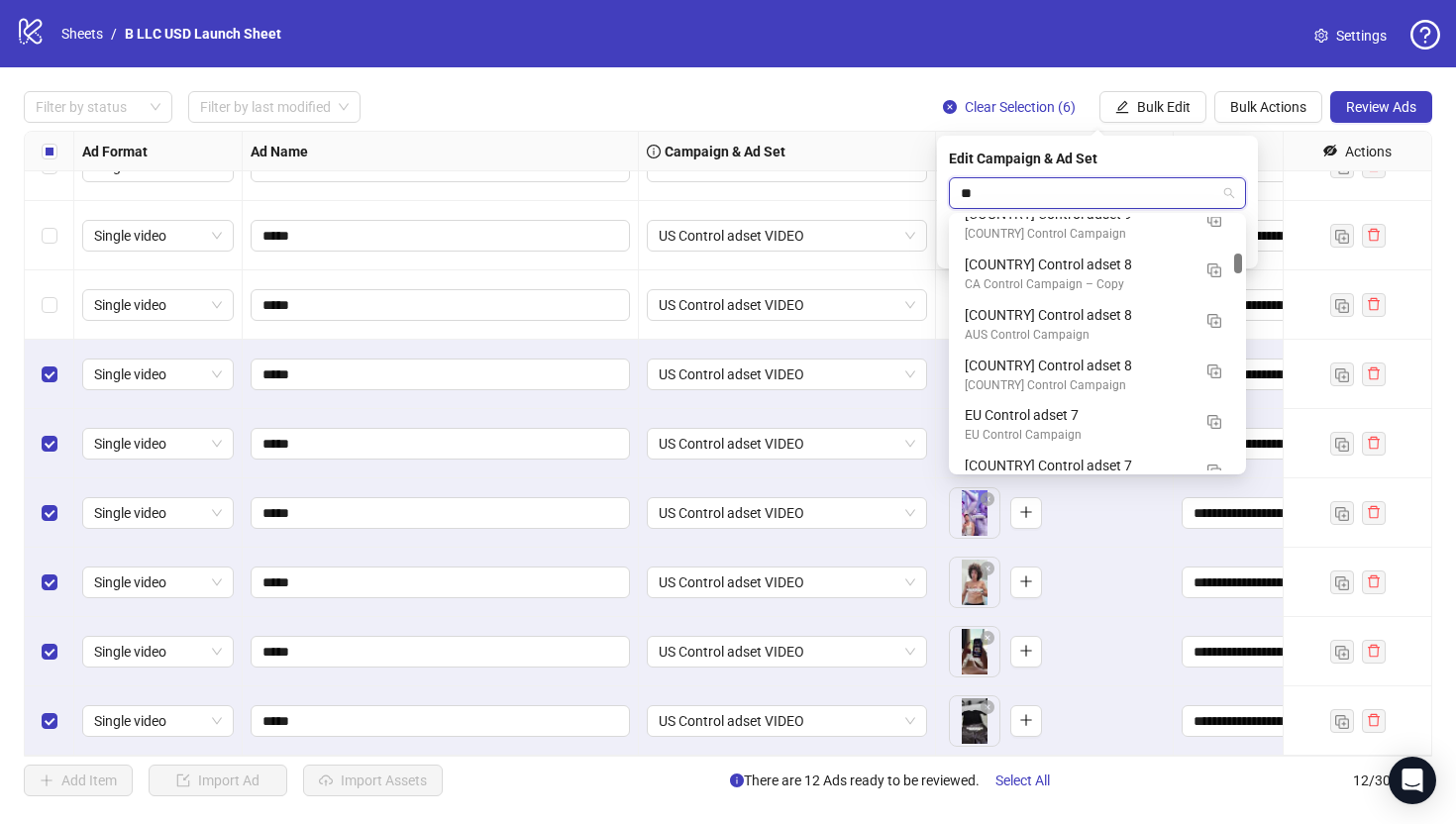 scroll, scrollTop: 0, scrollLeft: 0, axis: both 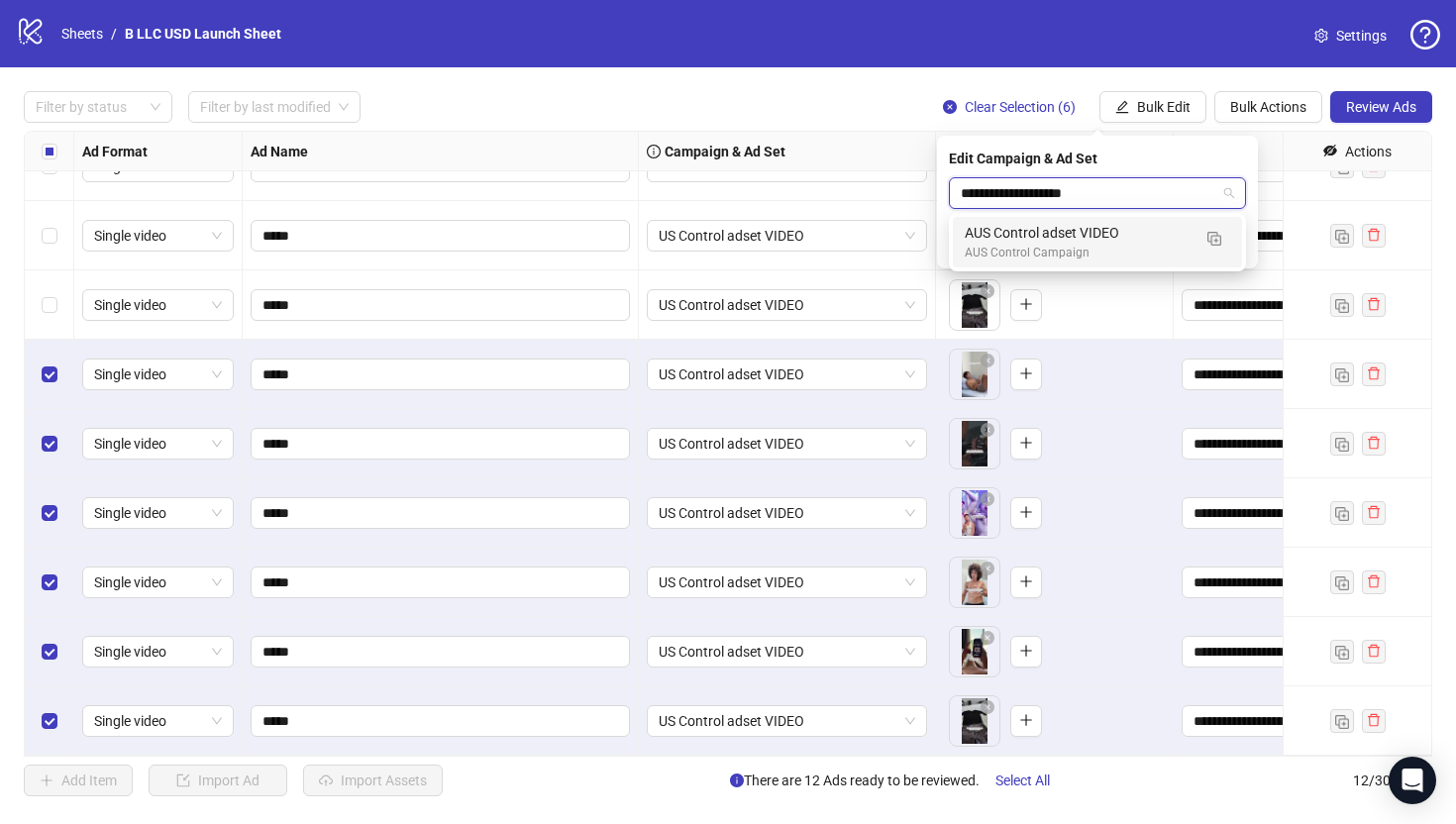 type on "**********" 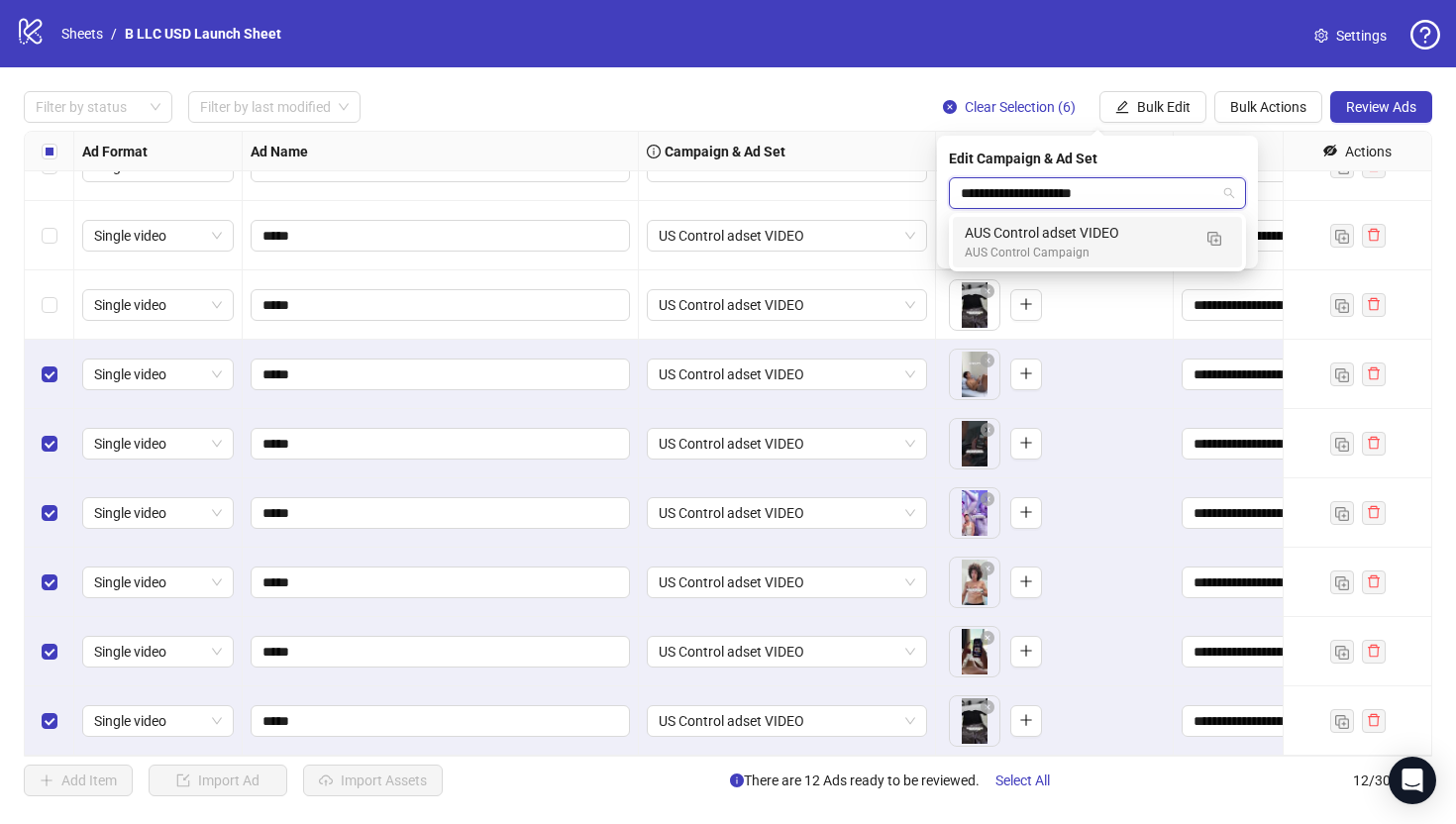 click on "AUS Control Campaign" at bounding box center [1078, 253] 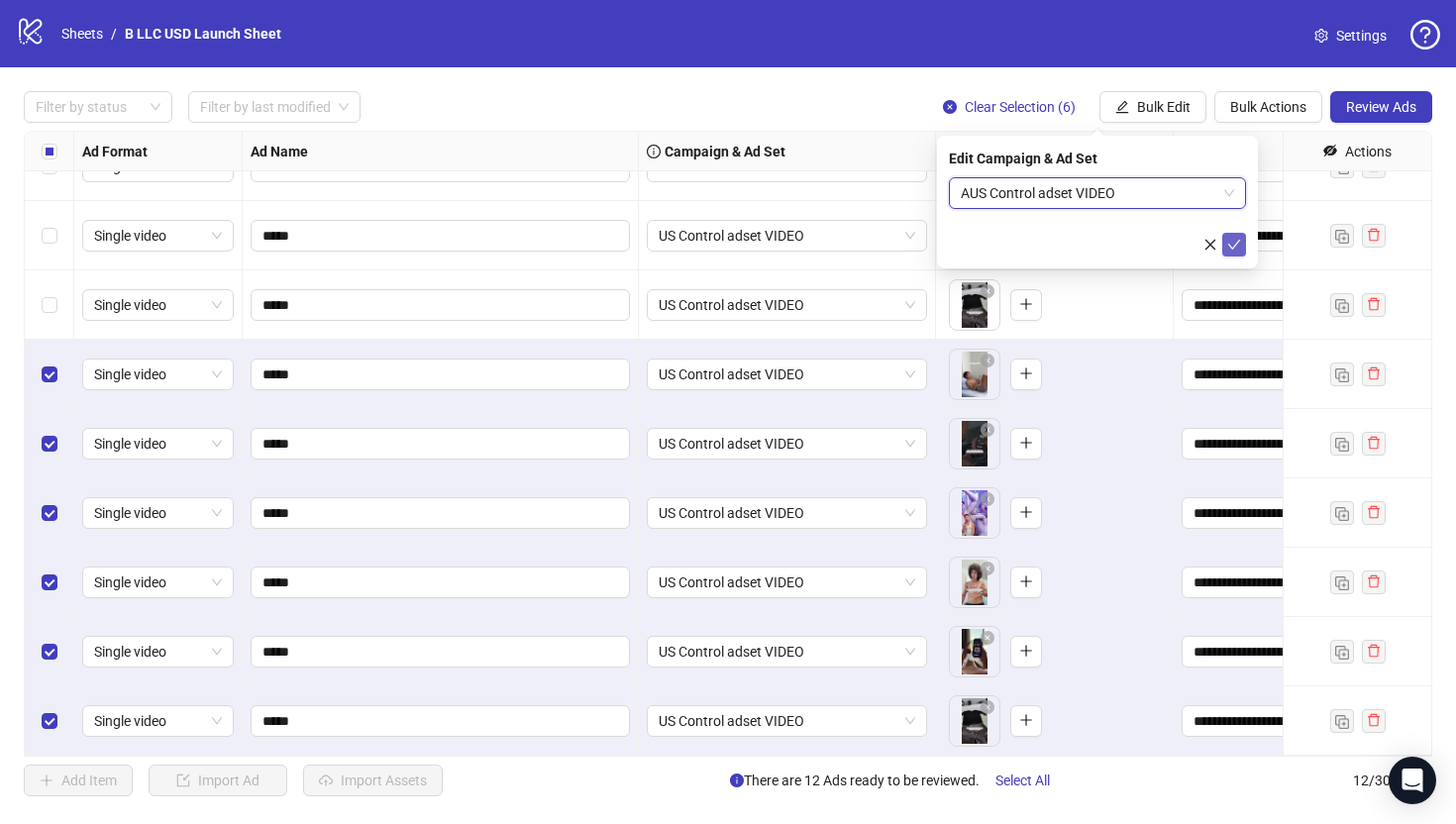 click at bounding box center (1234, 245) 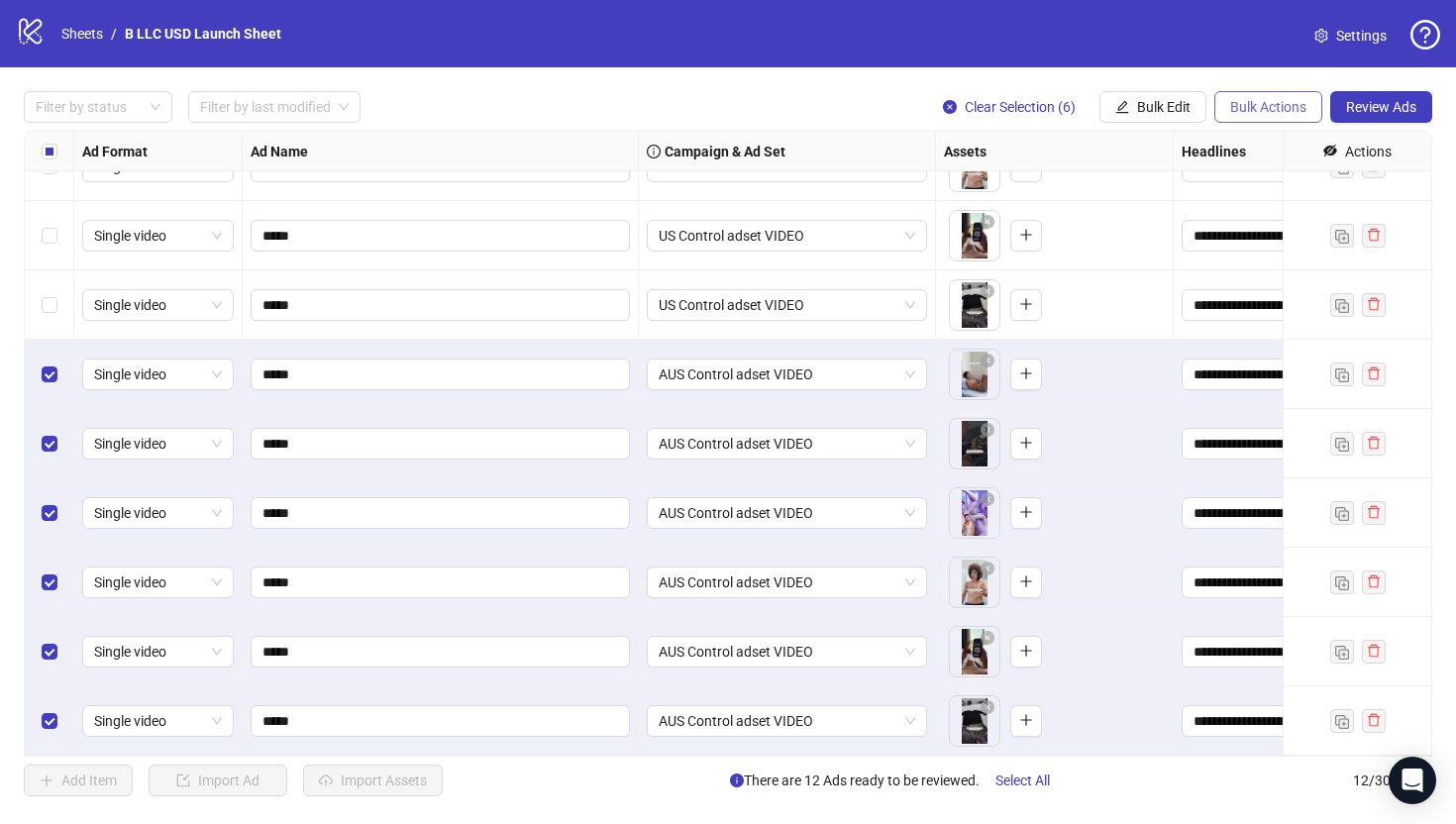 click on "Bulk Actions" at bounding box center [1122, 107] 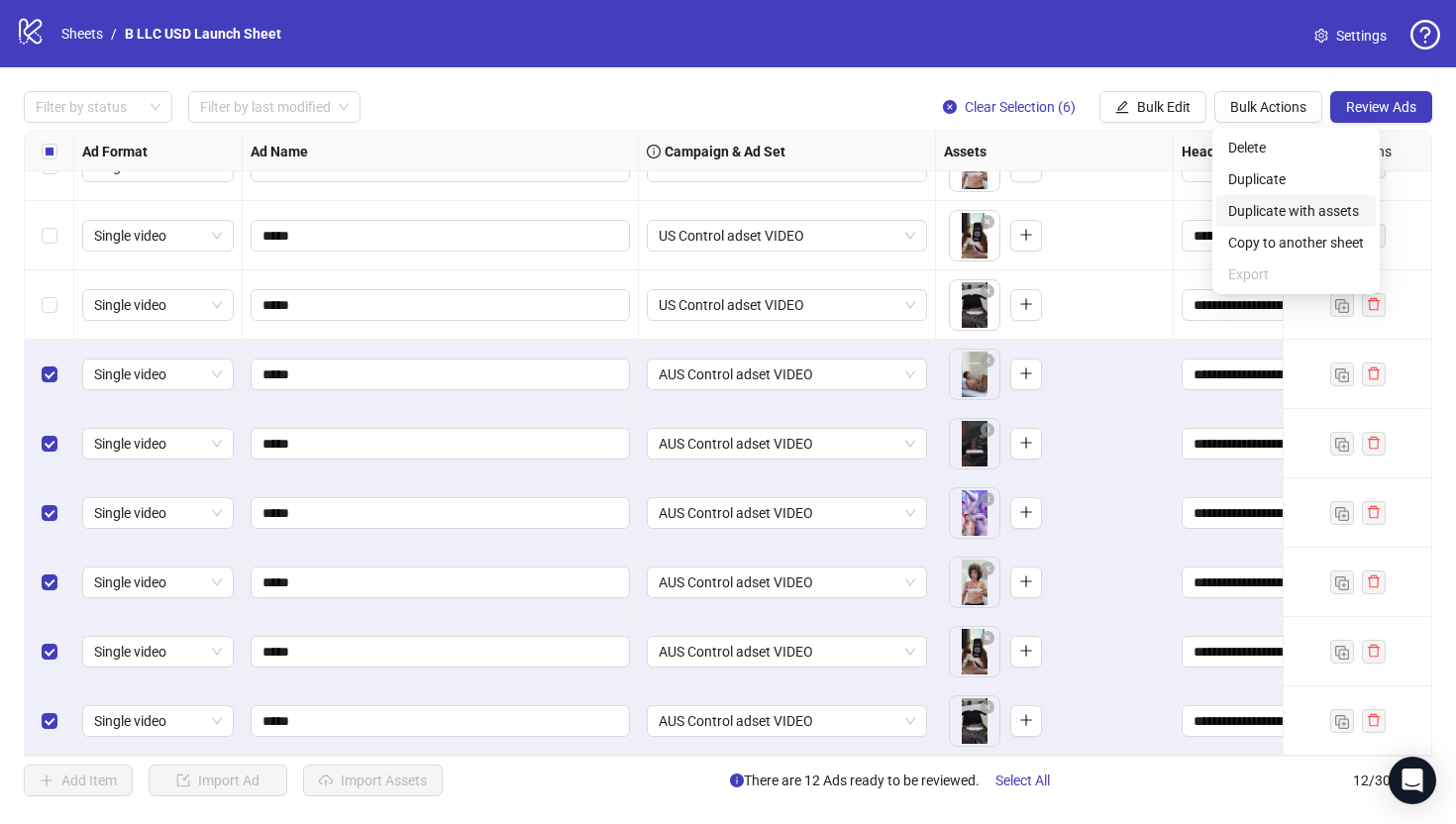 click on "Duplicate with assets" at bounding box center (1296, 211) 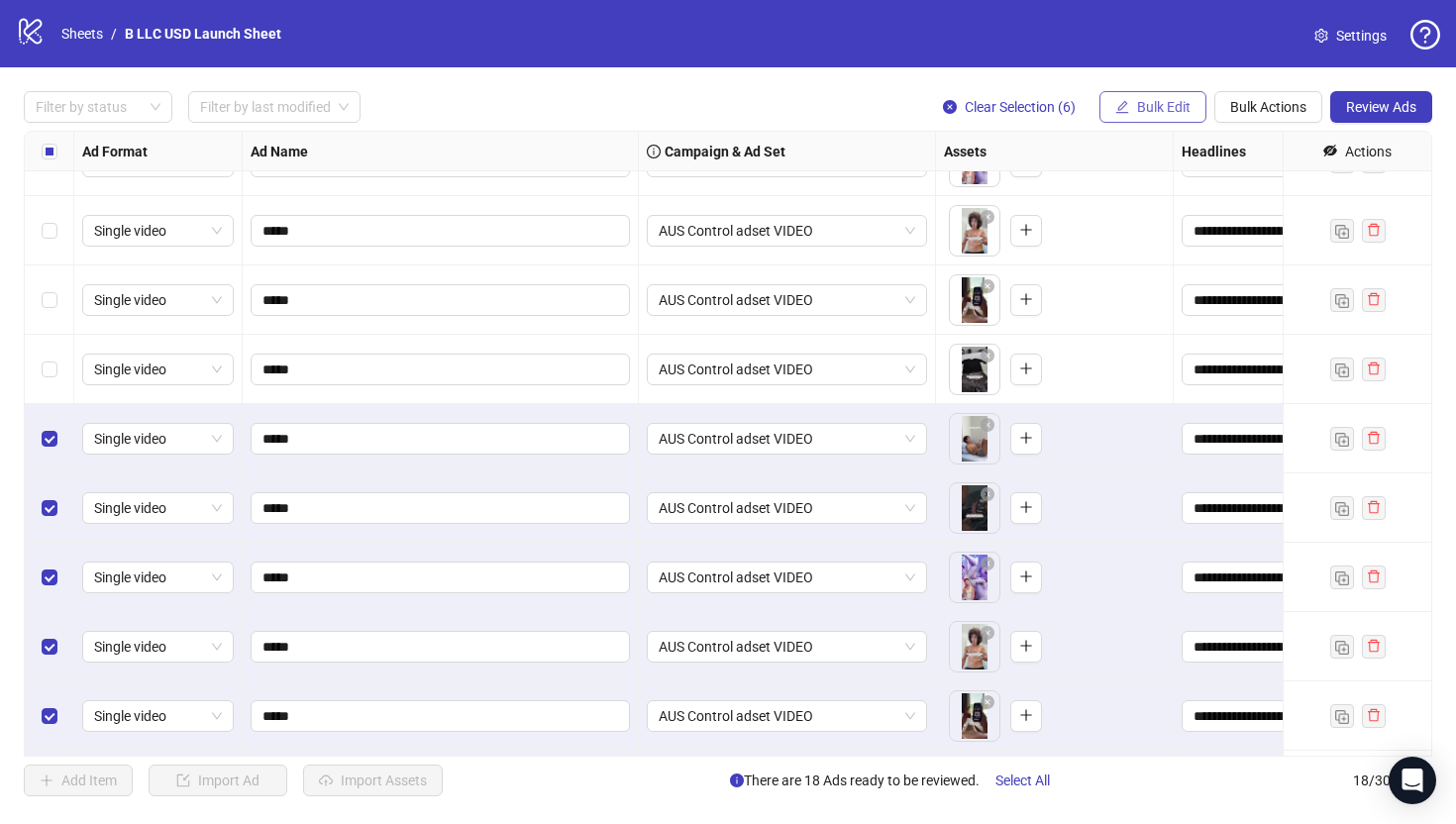 scroll, scrollTop: 664, scrollLeft: 0, axis: vertical 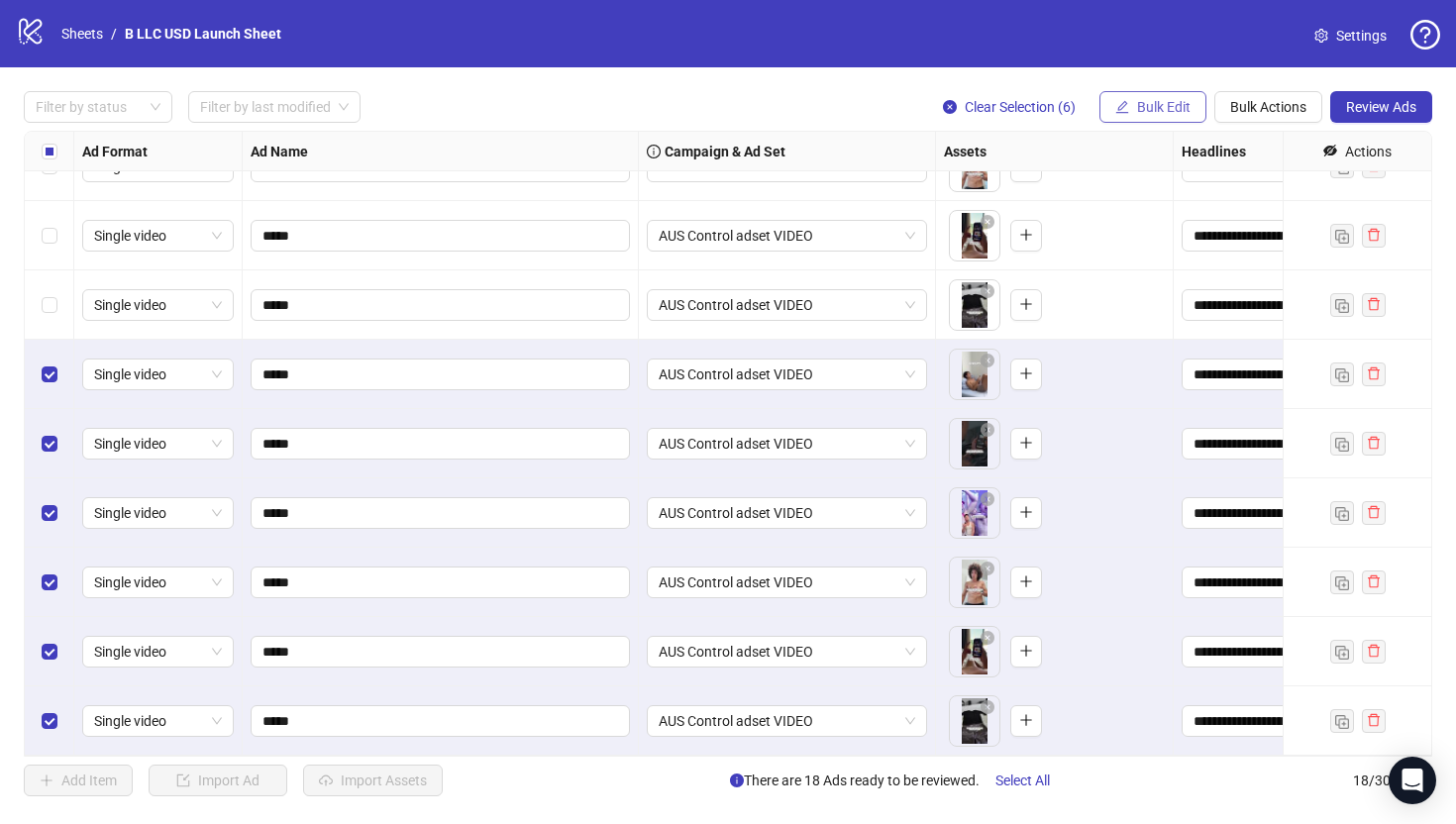 click on "Bulk Edit" at bounding box center [1164, 107] 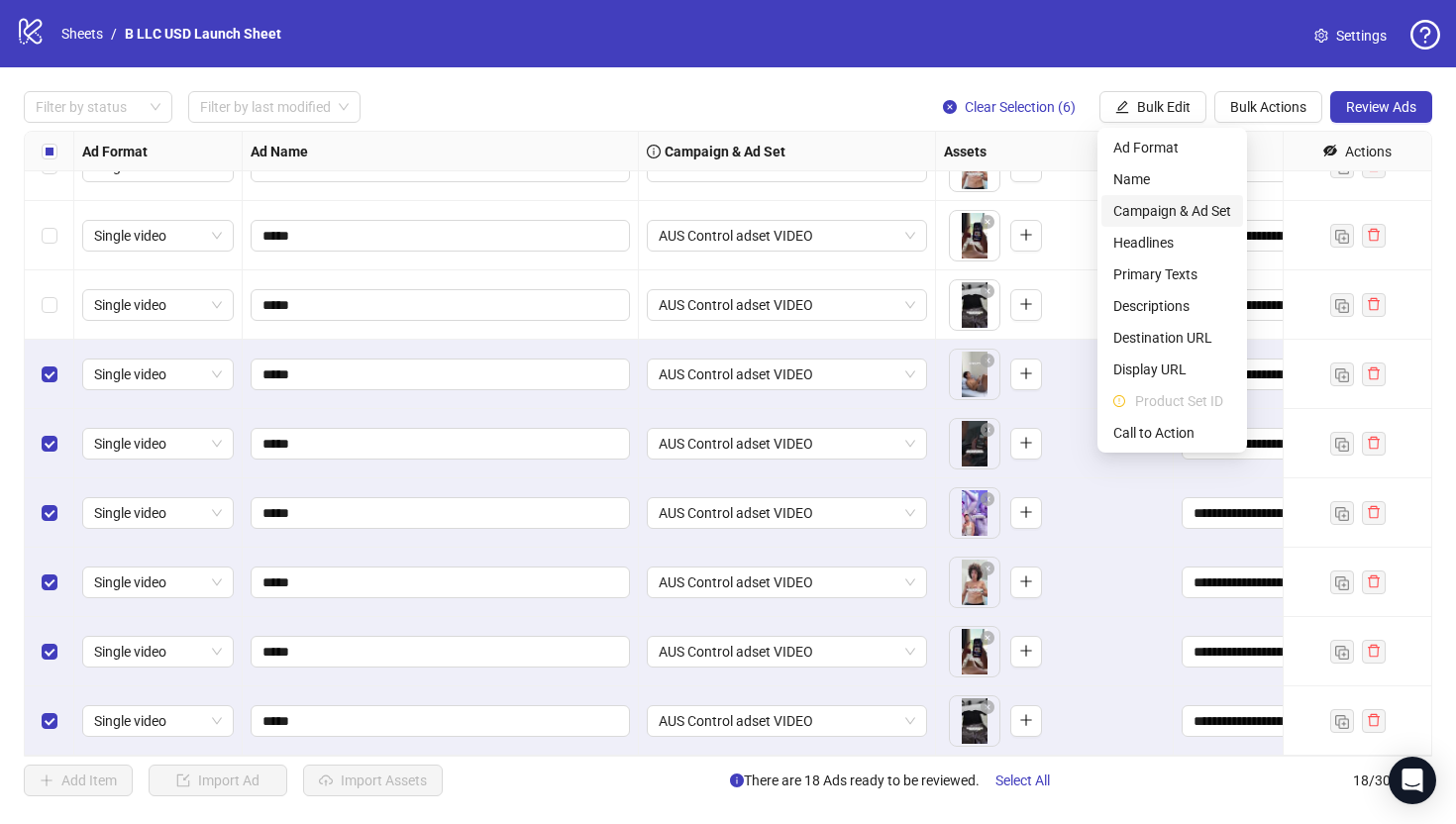 click on "Campaign & Ad Set" at bounding box center [1172, 211] 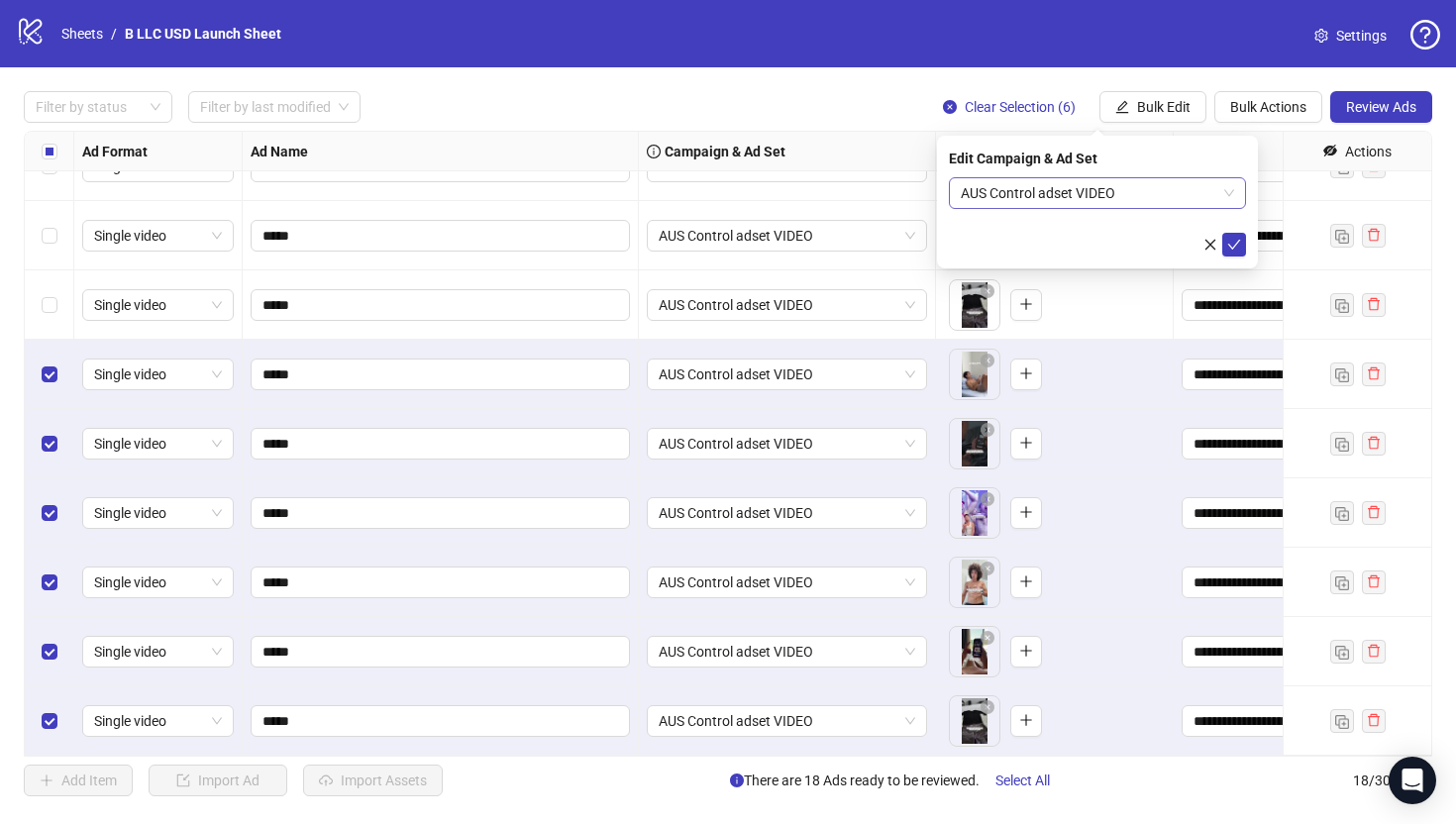 click on "AUS Control adset VIDEO" at bounding box center [1097, 193] 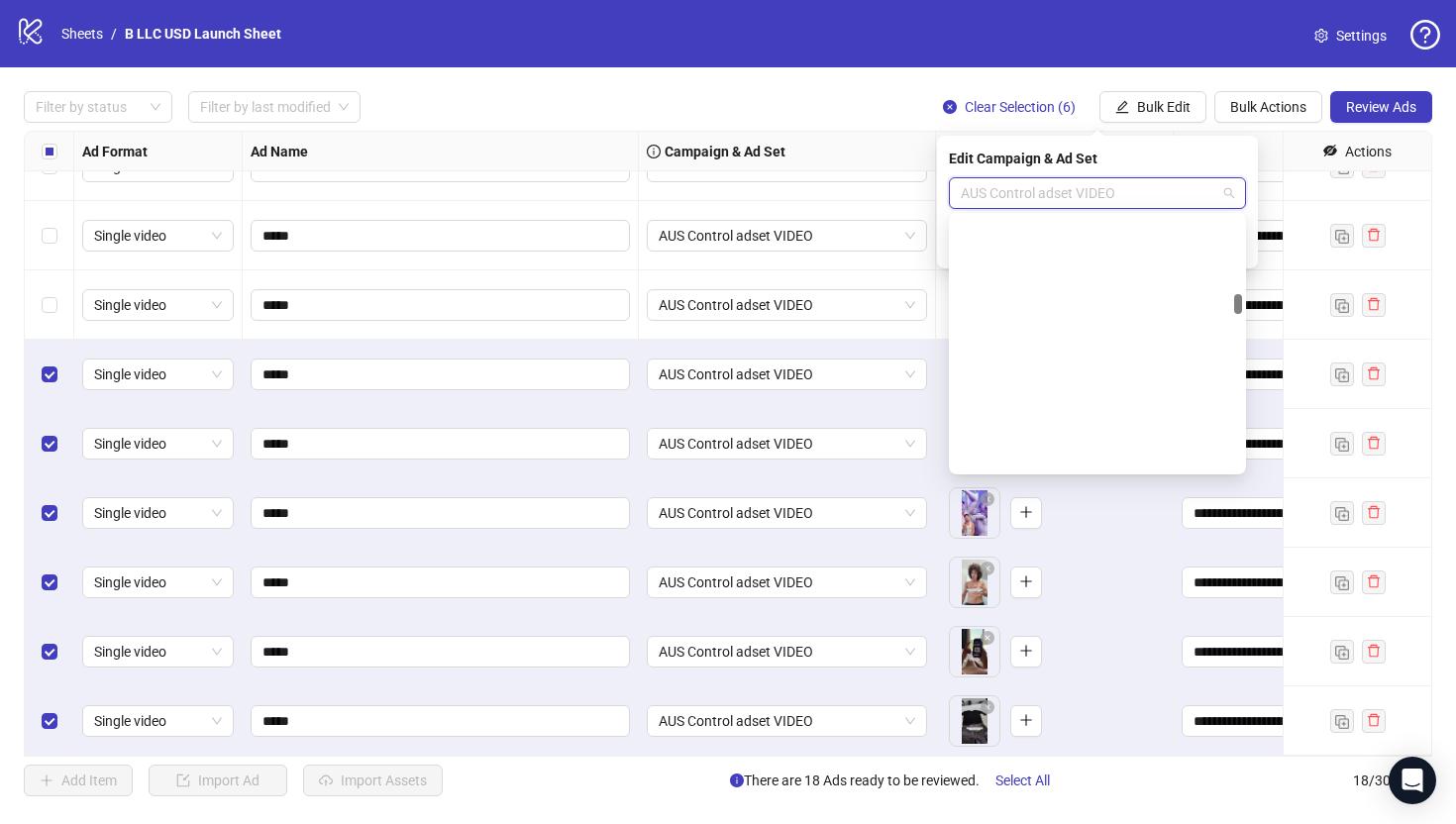 scroll, scrollTop: 2259, scrollLeft: 0, axis: vertical 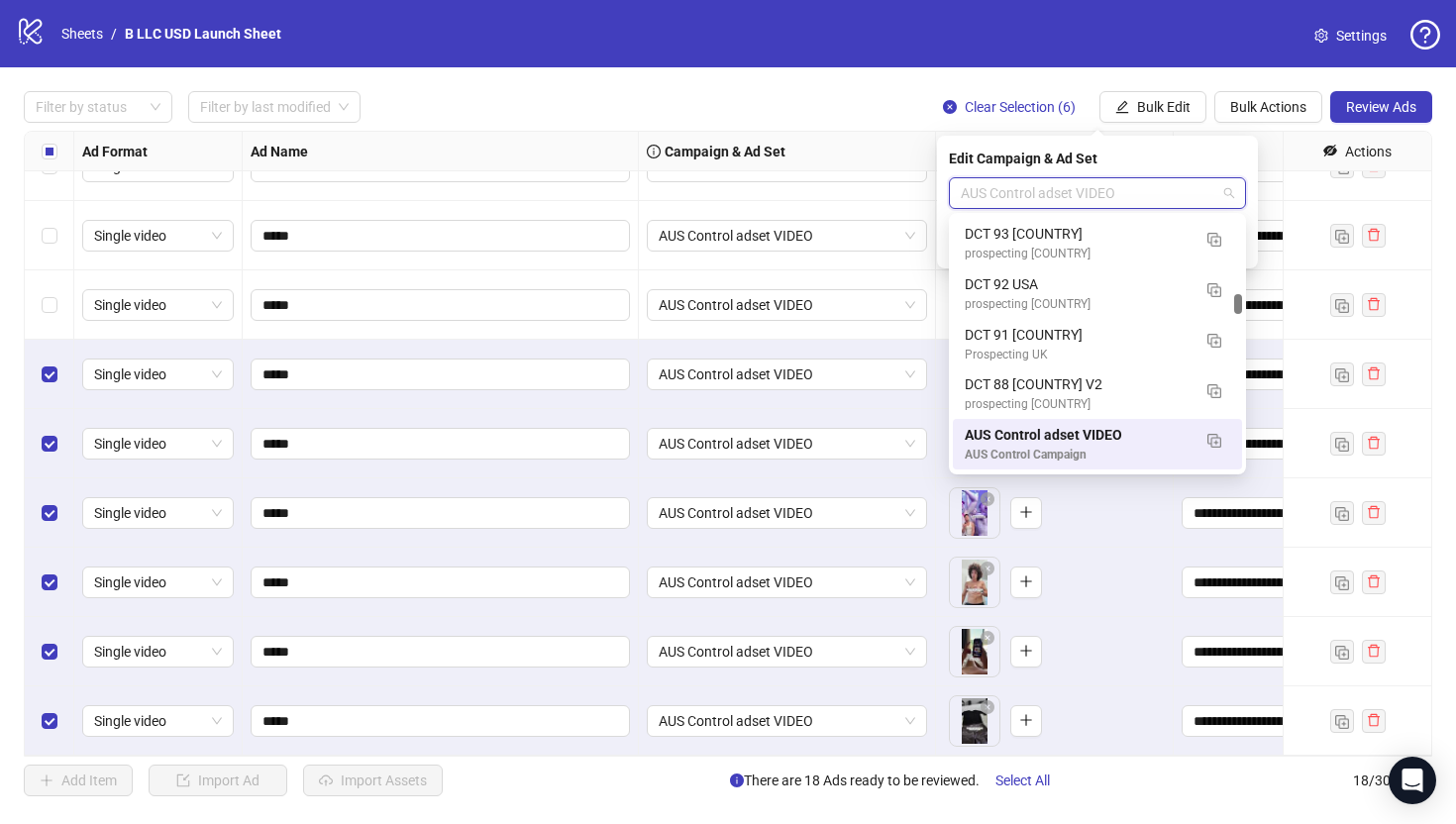 click on "AUS Control adset VIDEO" at bounding box center [1097, 193] 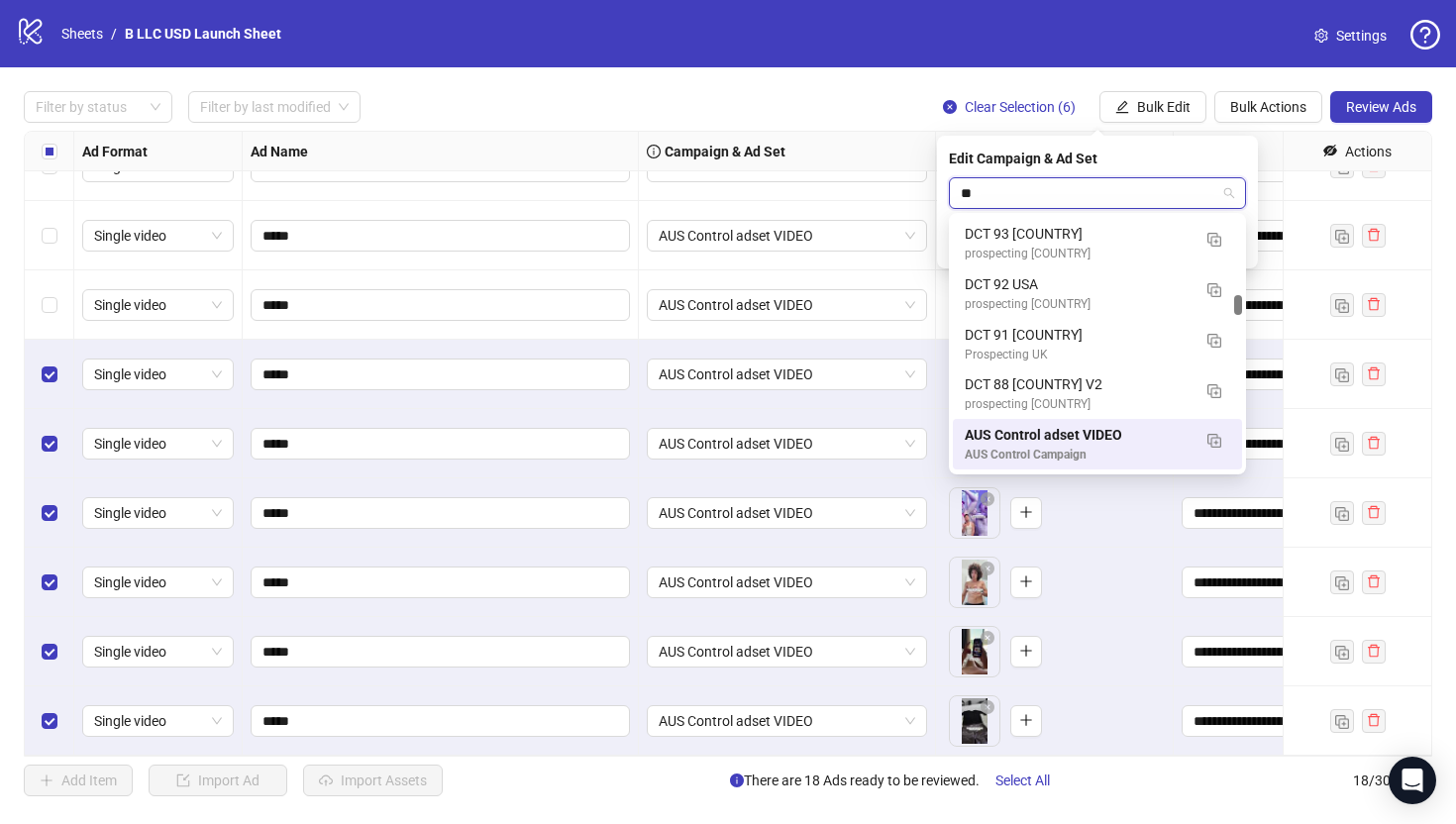 scroll, scrollTop: 202, scrollLeft: 0, axis: vertical 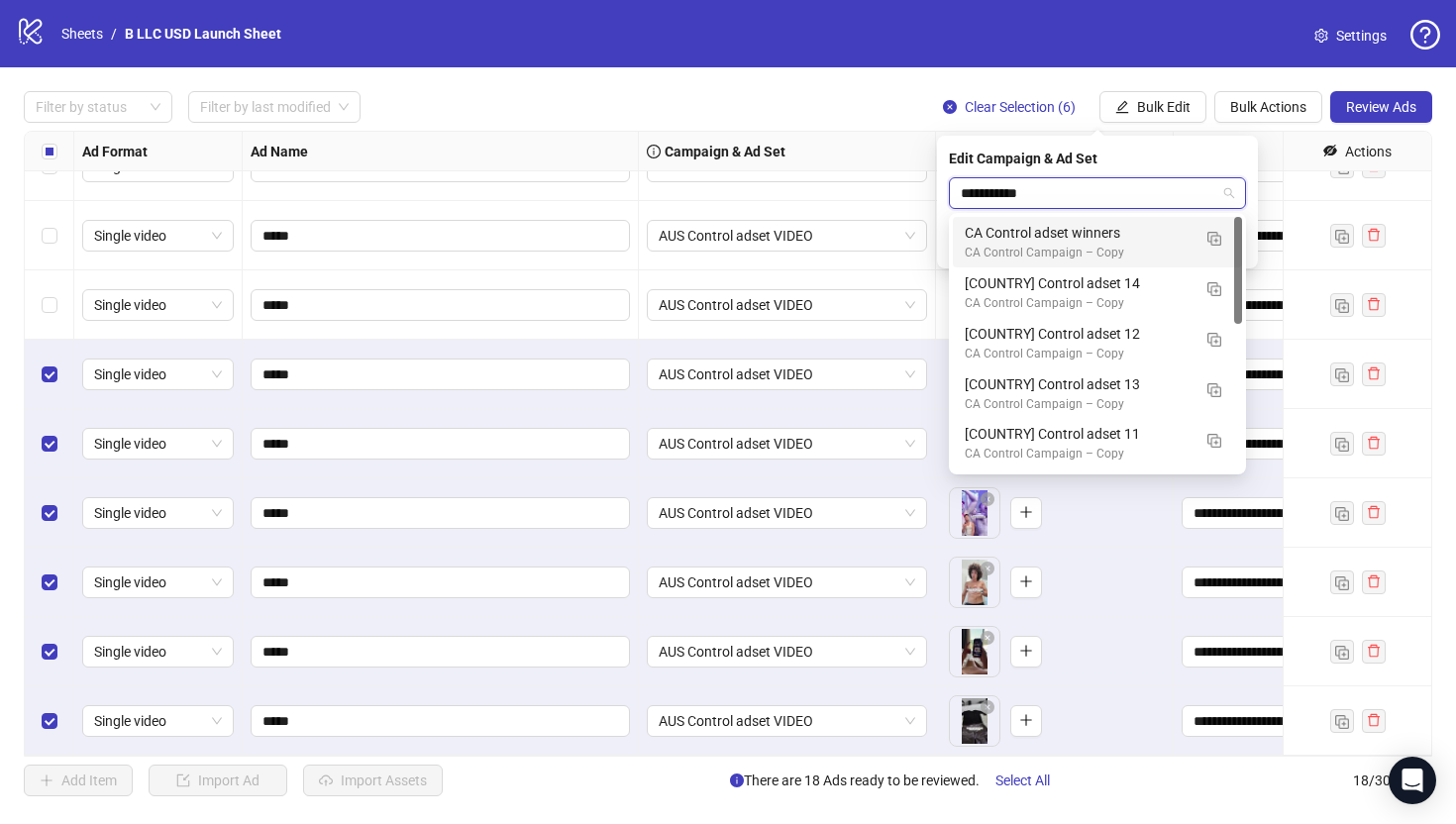 type on "**********" 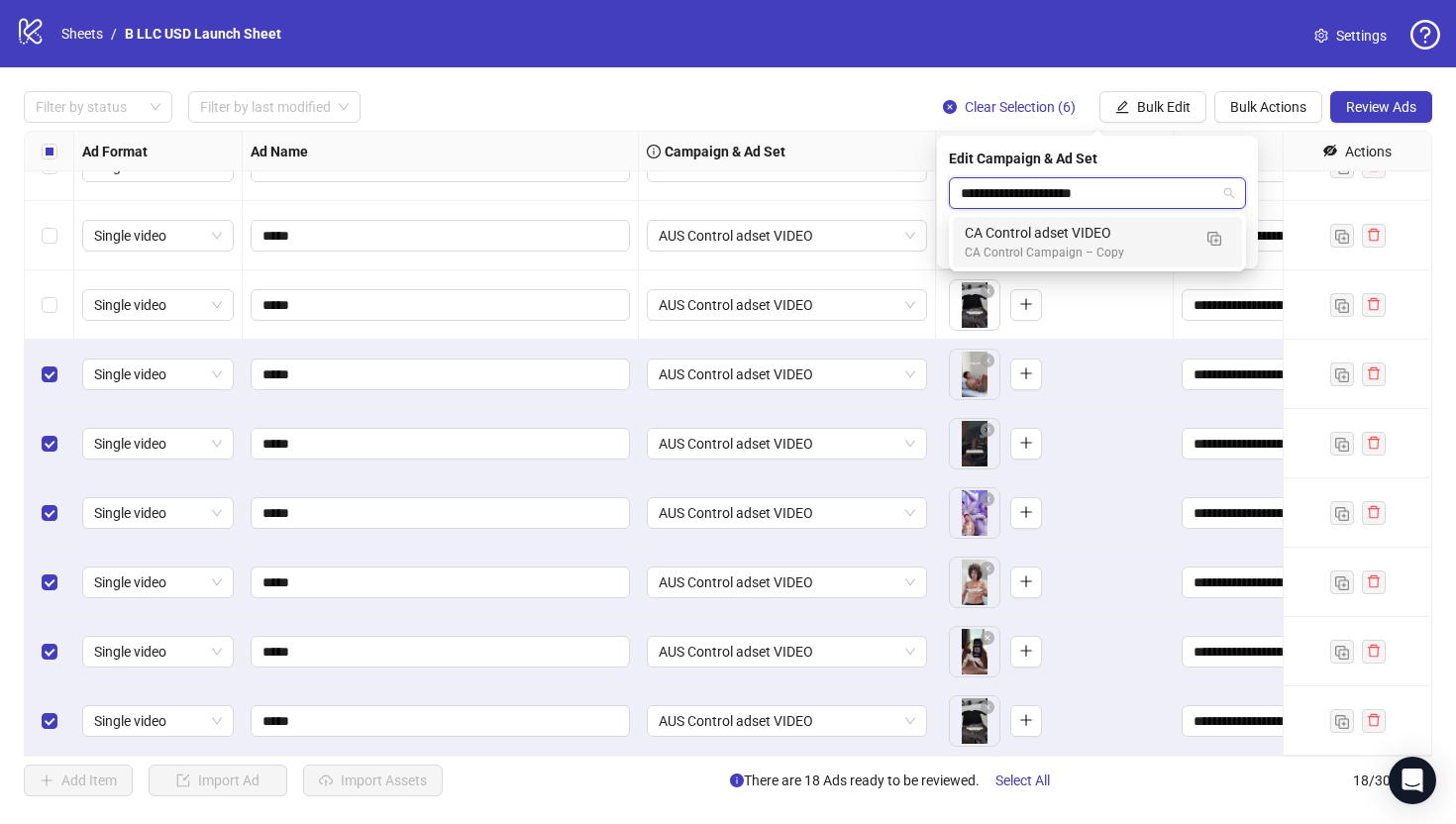 click on "CA Control adset VIDEO" at bounding box center [1078, 233] 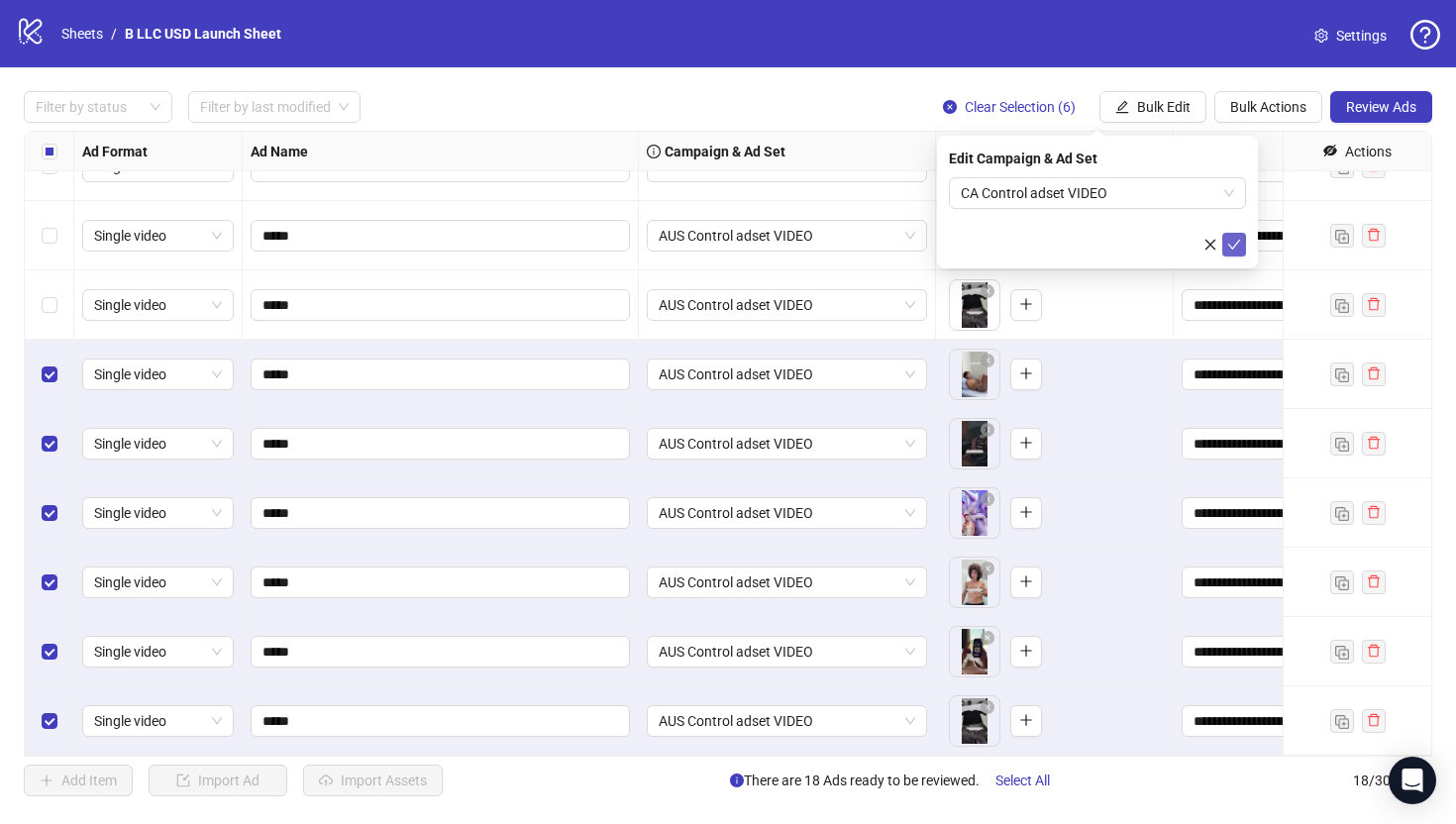 click at bounding box center (1234, 245) 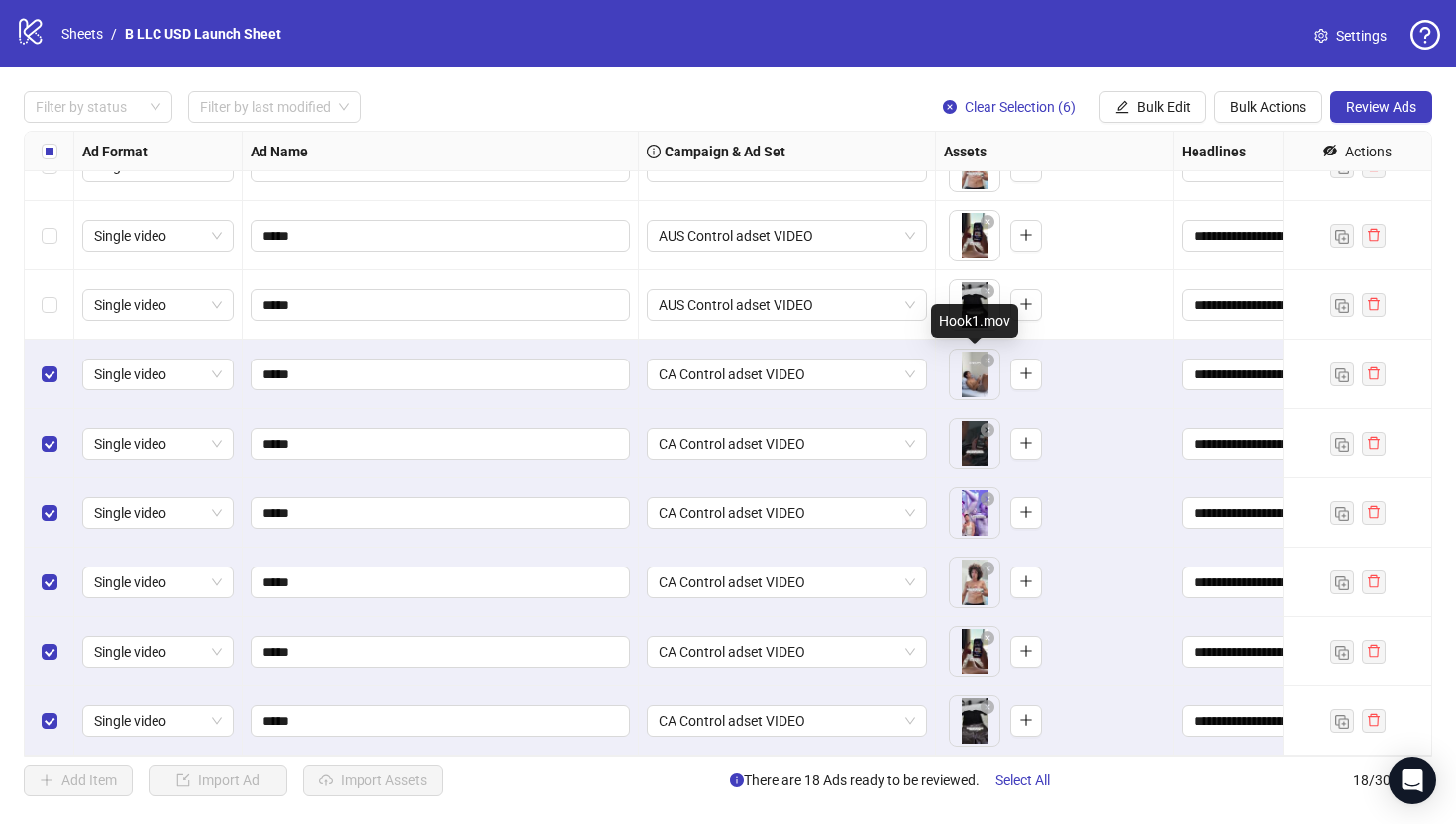 scroll, scrollTop: 0, scrollLeft: 0, axis: both 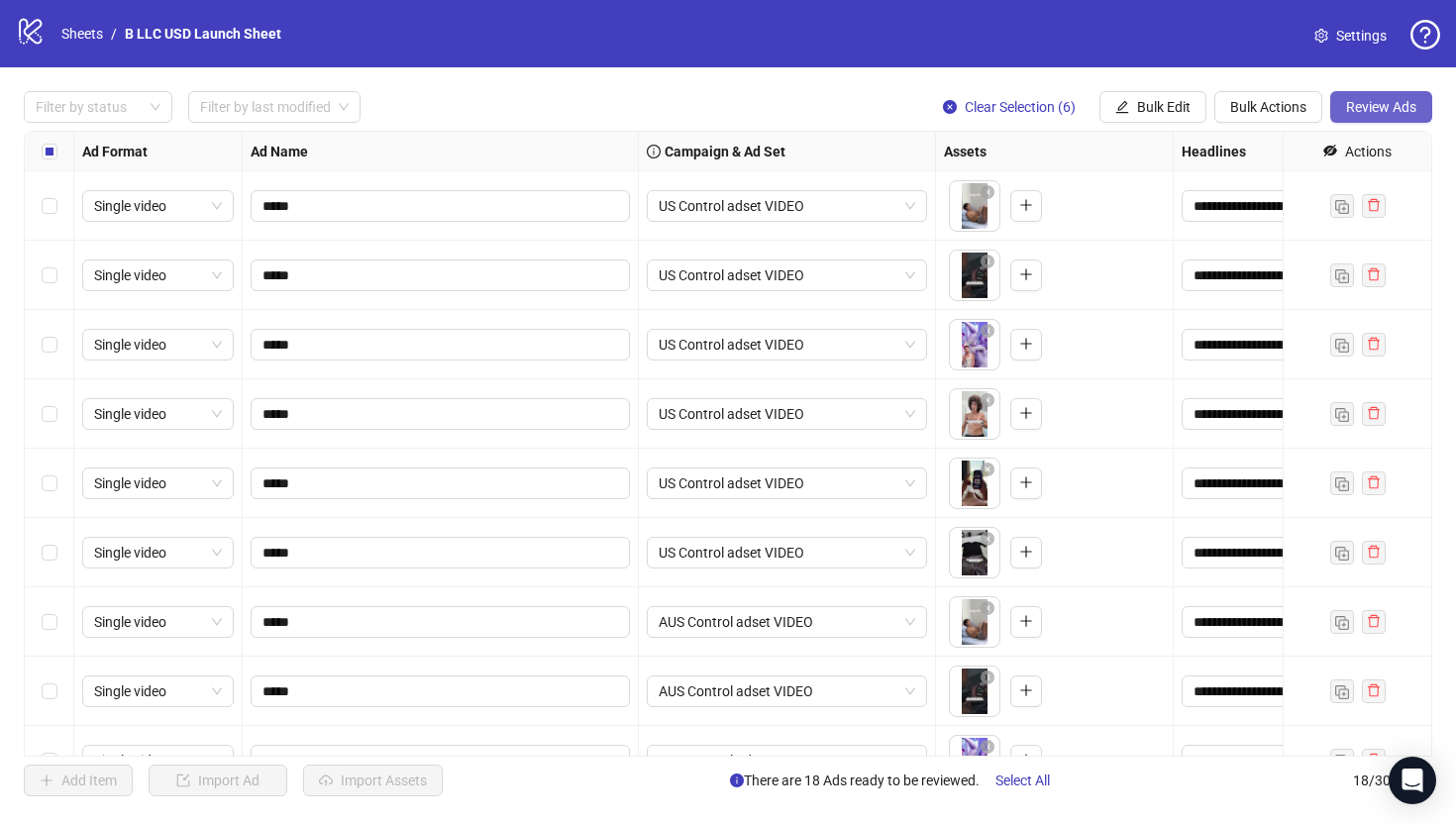 click on "Review Ads" at bounding box center [1381, 107] 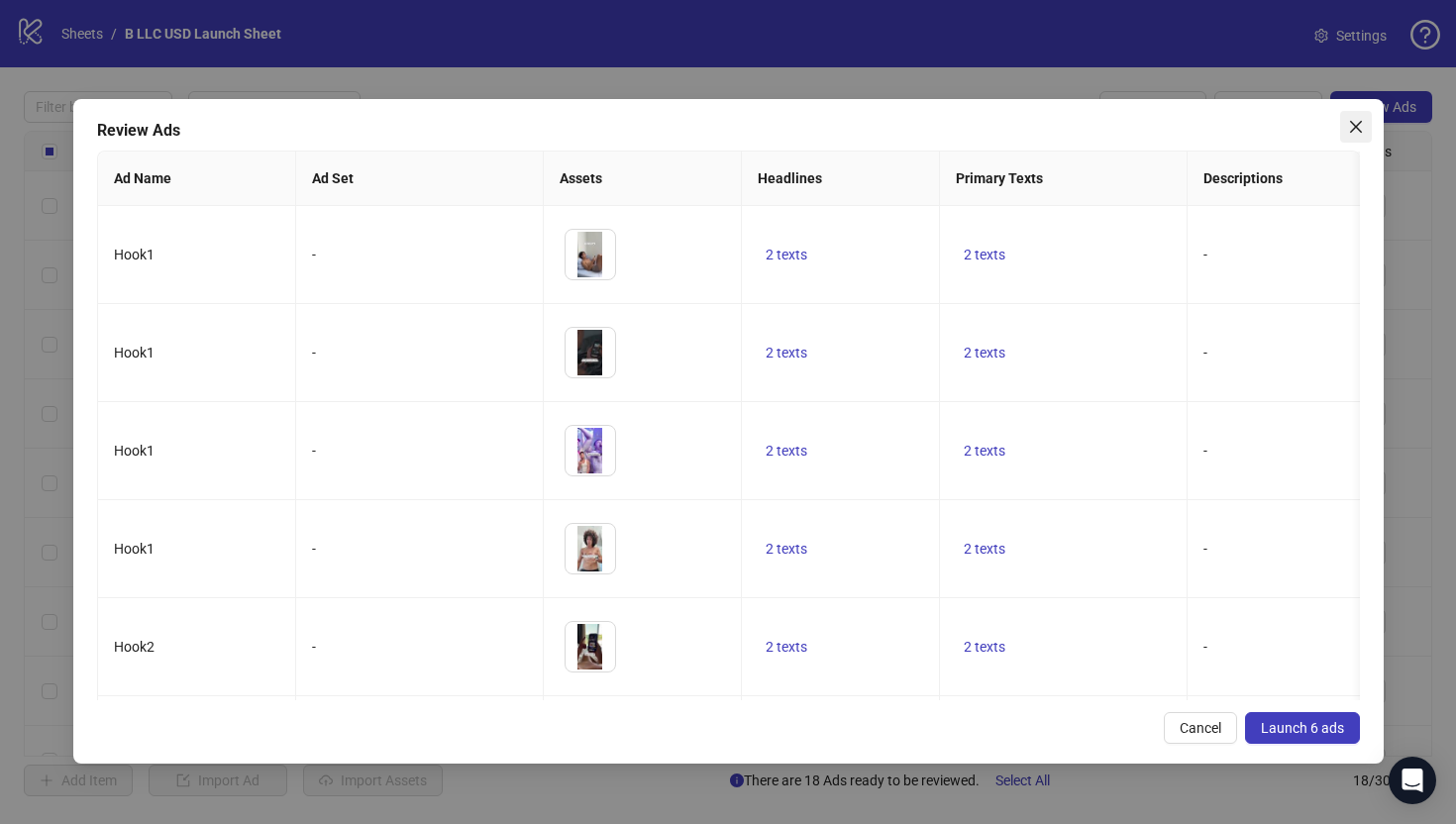 click at bounding box center [1356, 127] 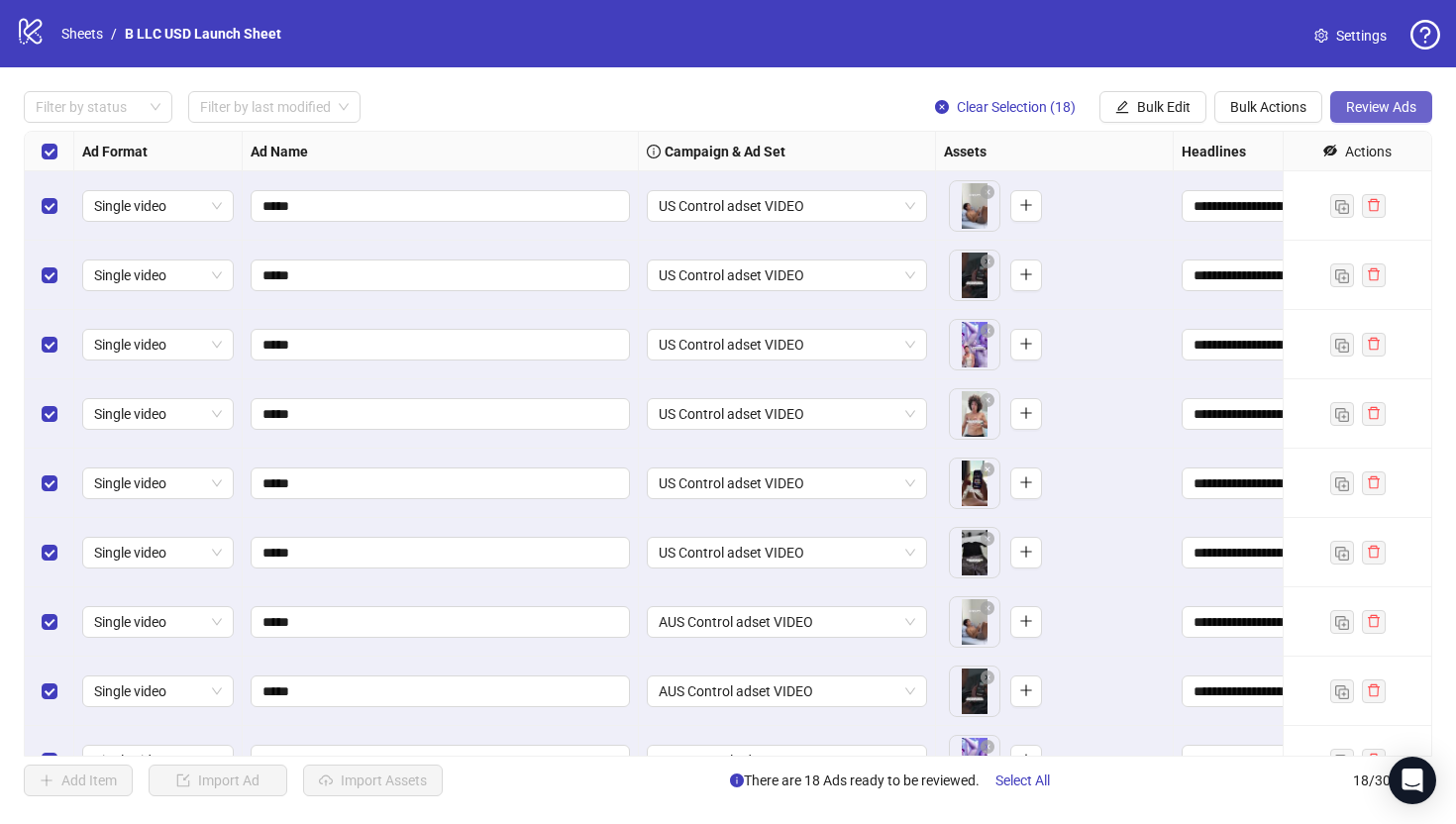 click on "Review Ads" at bounding box center [1381, 107] 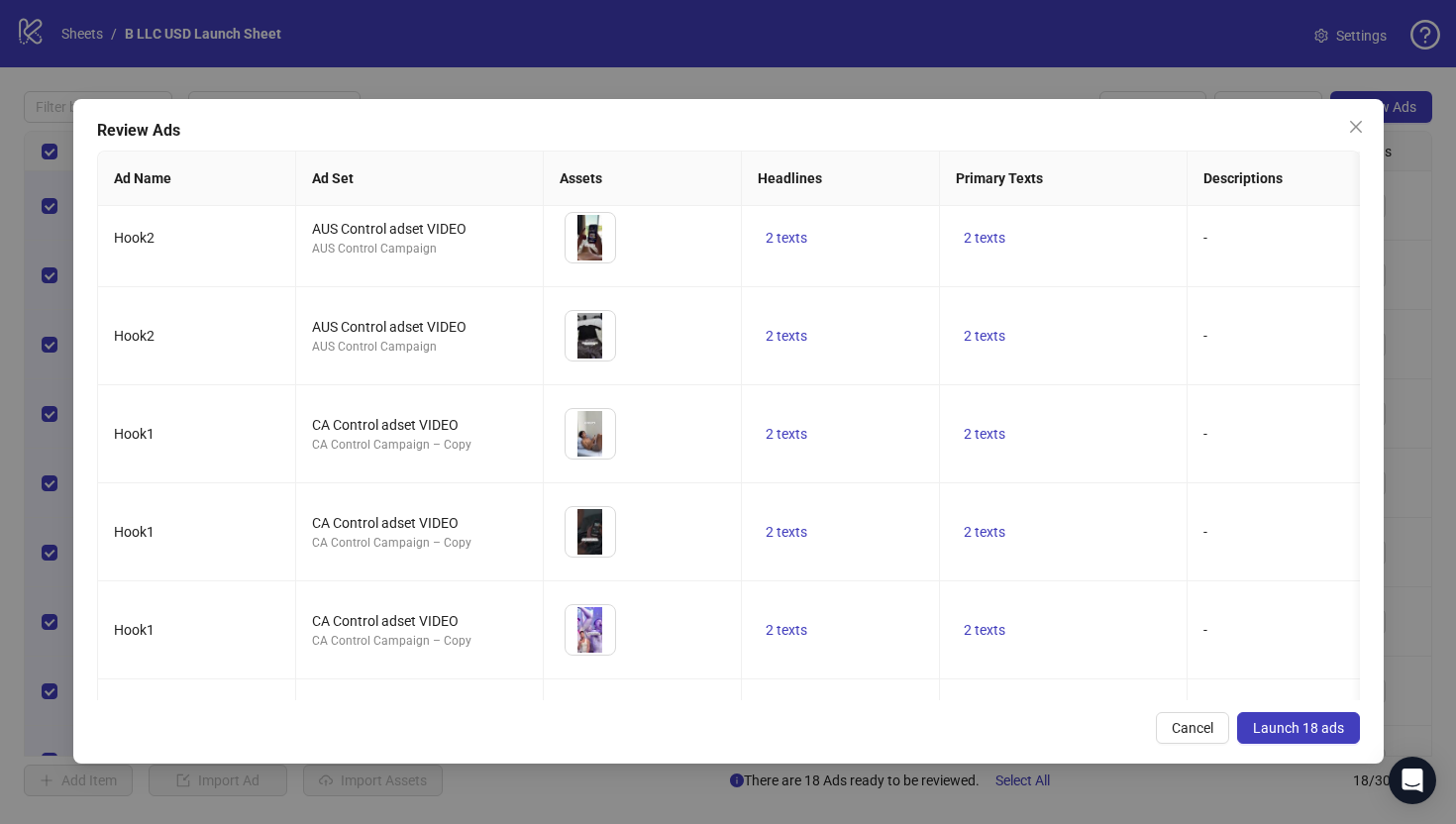 scroll, scrollTop: 1237, scrollLeft: 0, axis: vertical 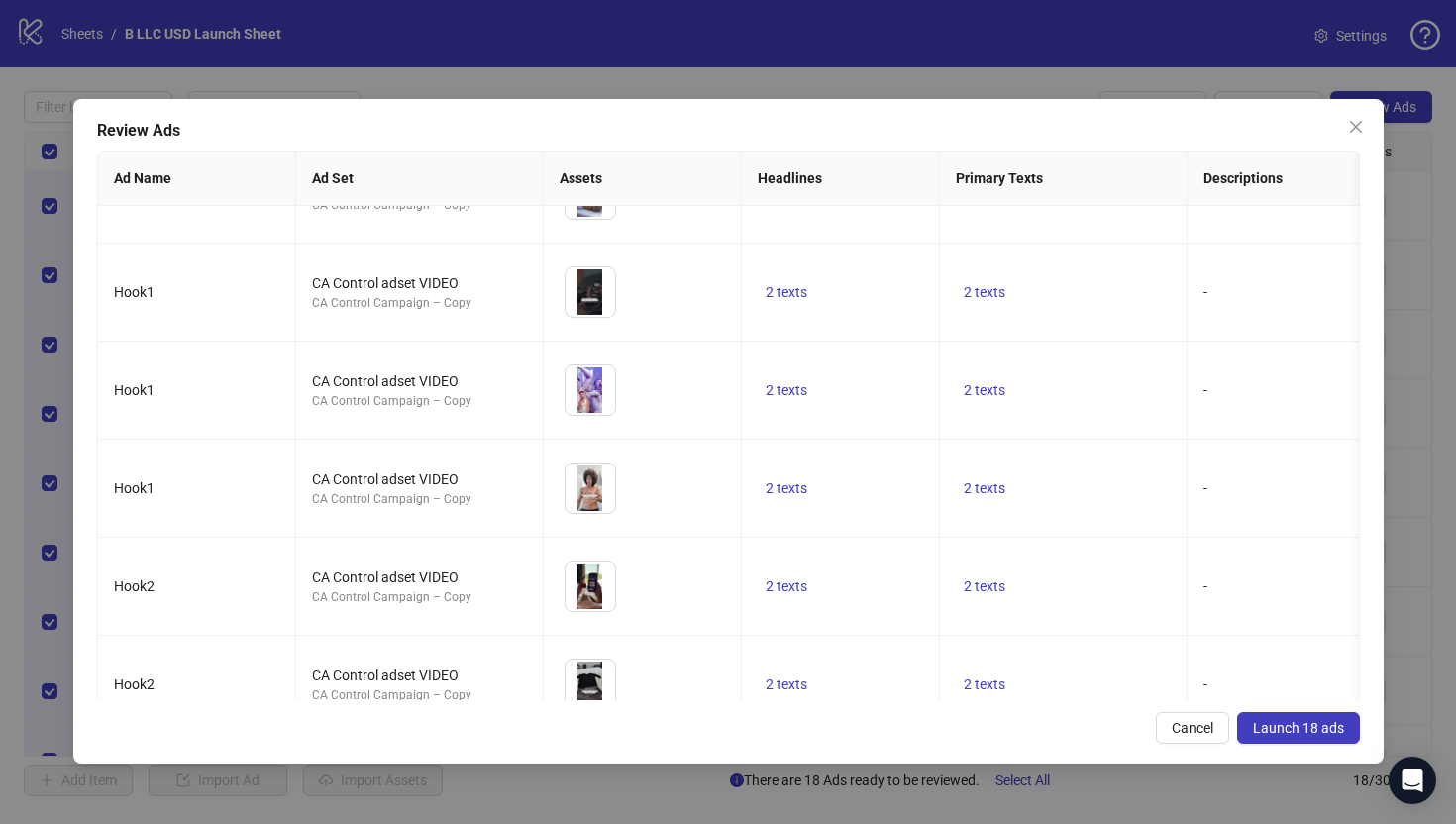 click on "Launch 18 ads" at bounding box center (1299, 728) 